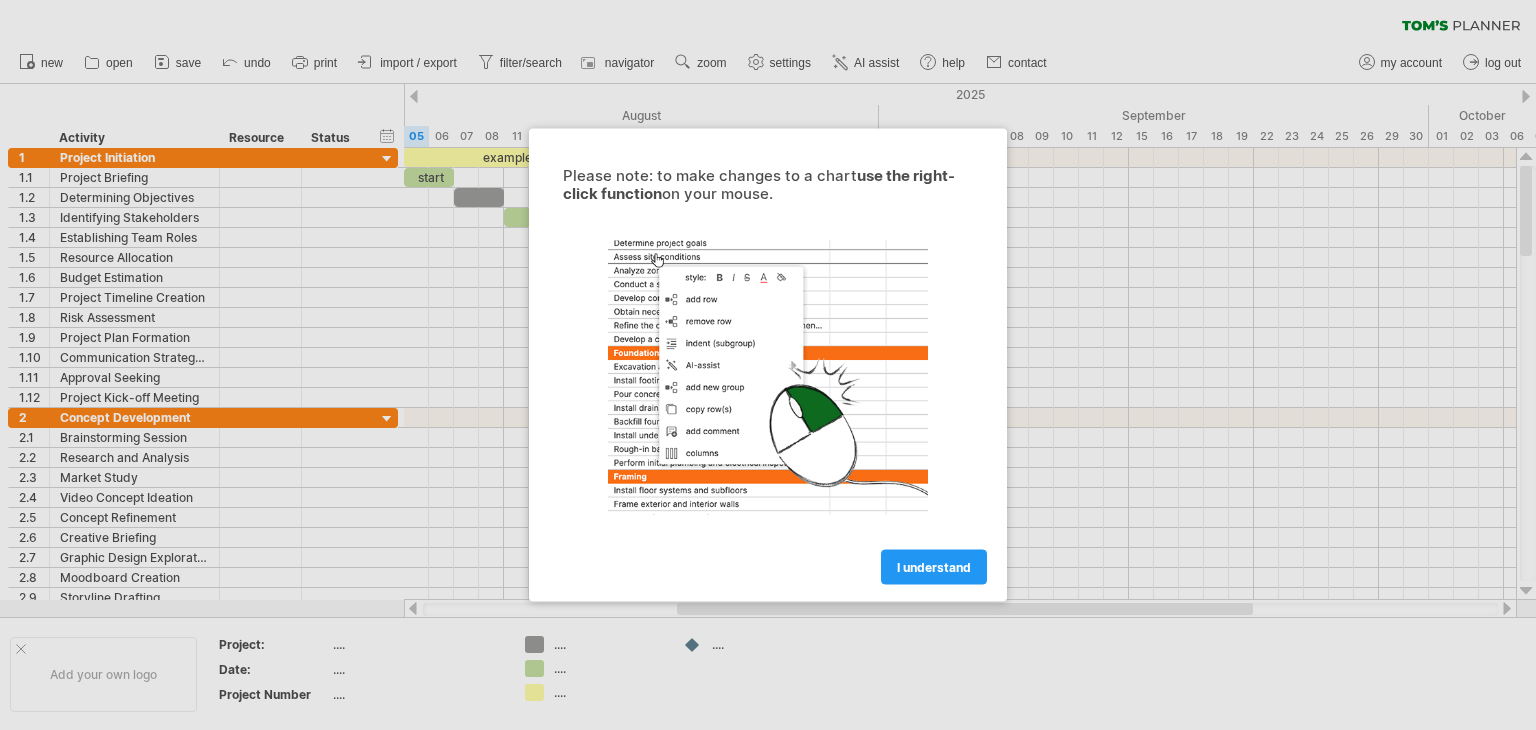 scroll, scrollTop: 0, scrollLeft: 0, axis: both 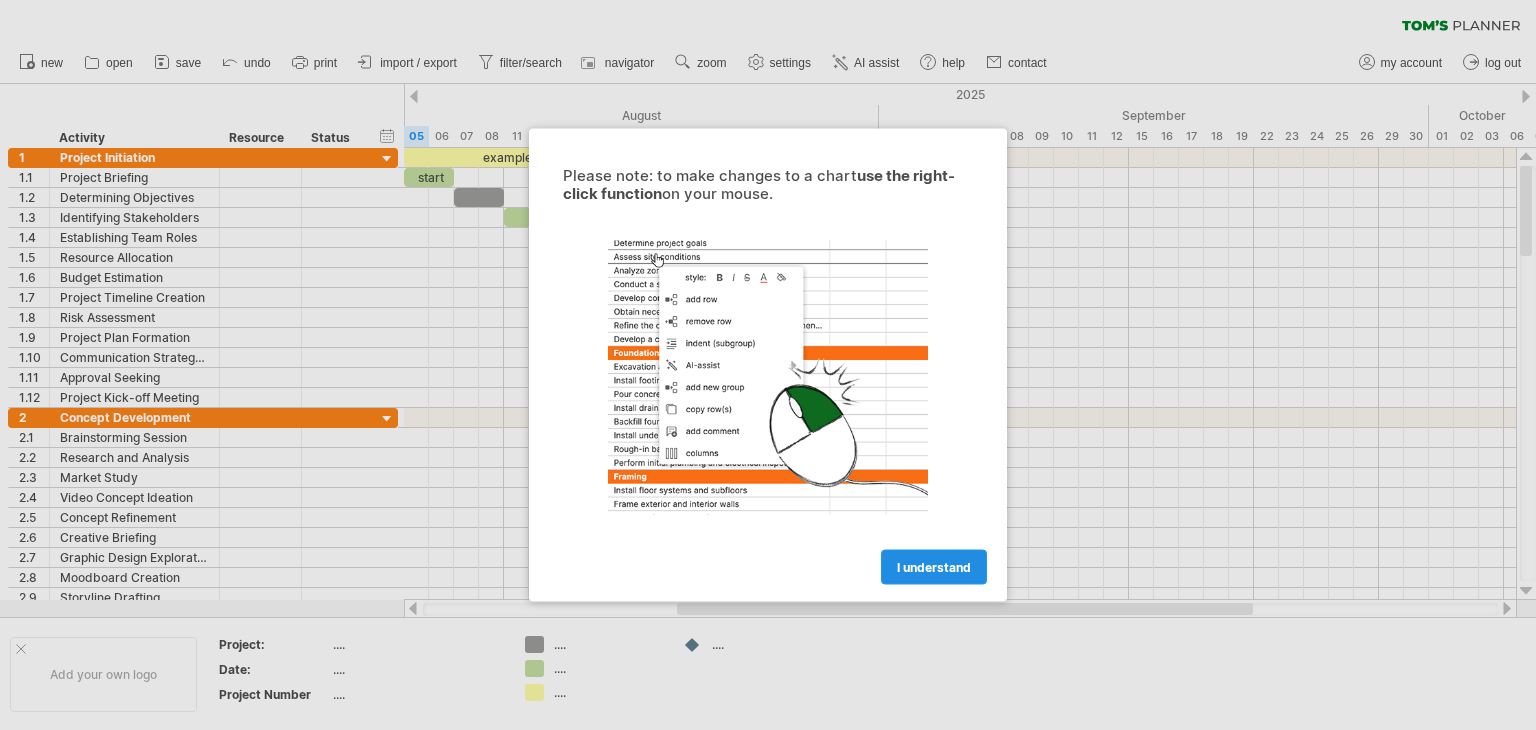 click on "I understand" at bounding box center [934, 567] 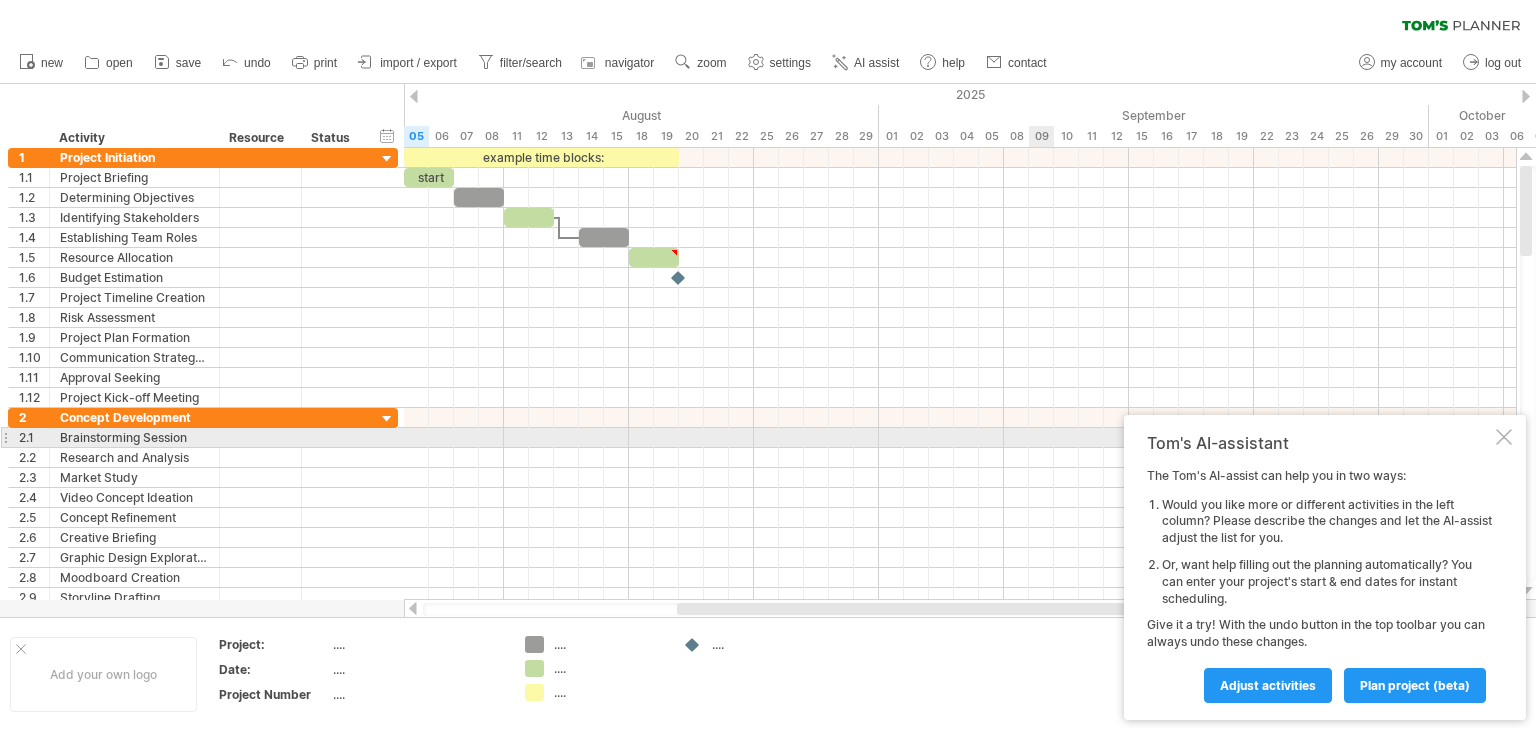 click at bounding box center [1504, 437] 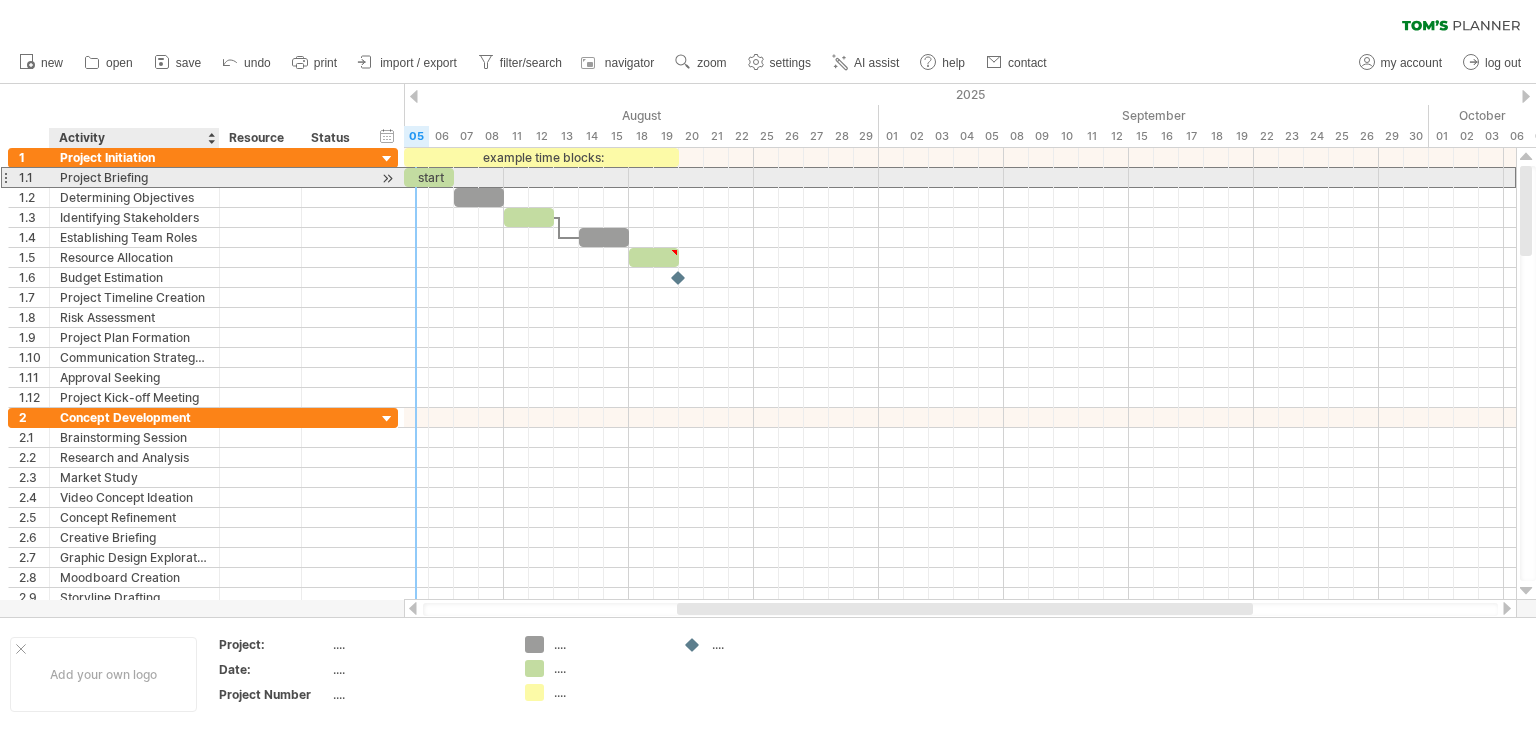 click on "Project Briefing" at bounding box center (134, 177) 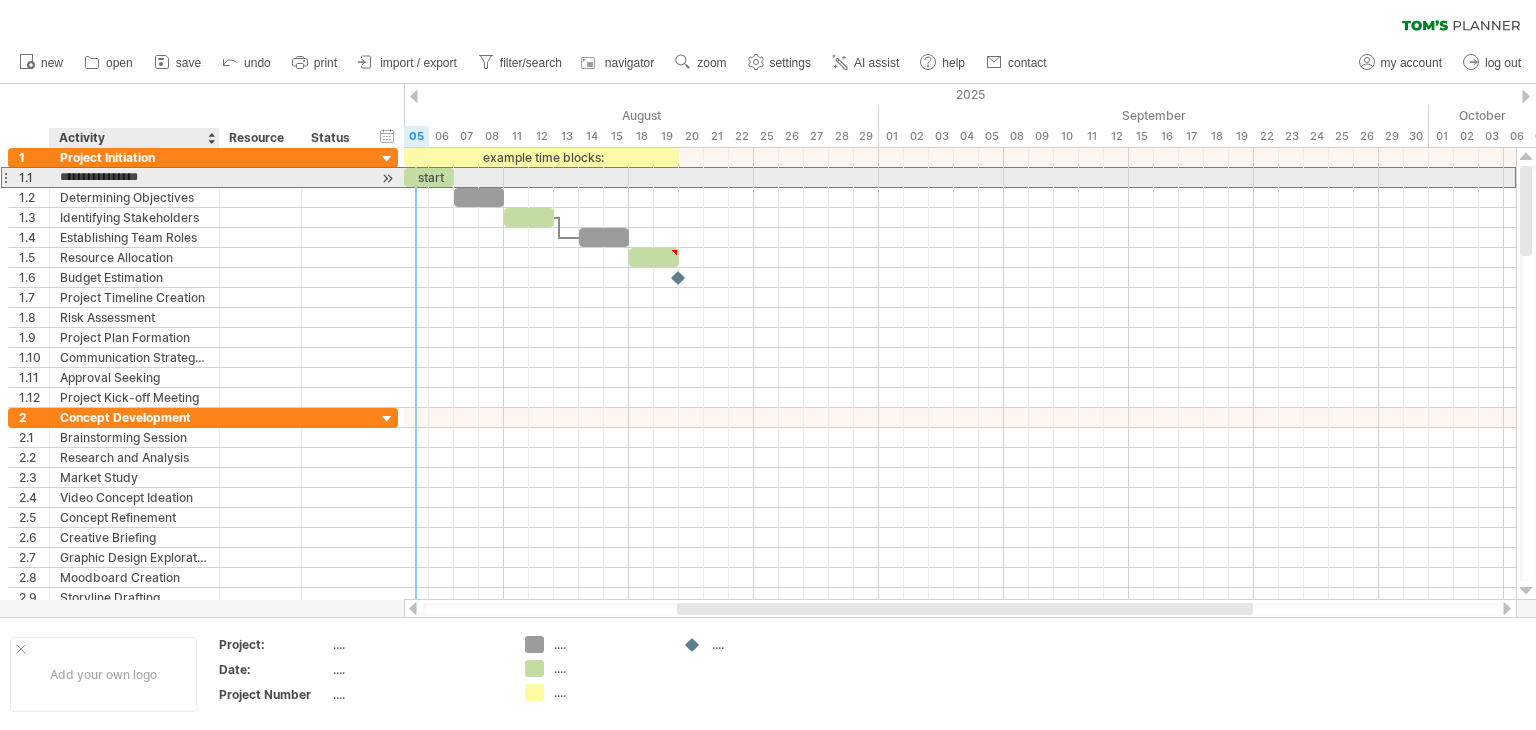 click on "**********" at bounding box center [134, 177] 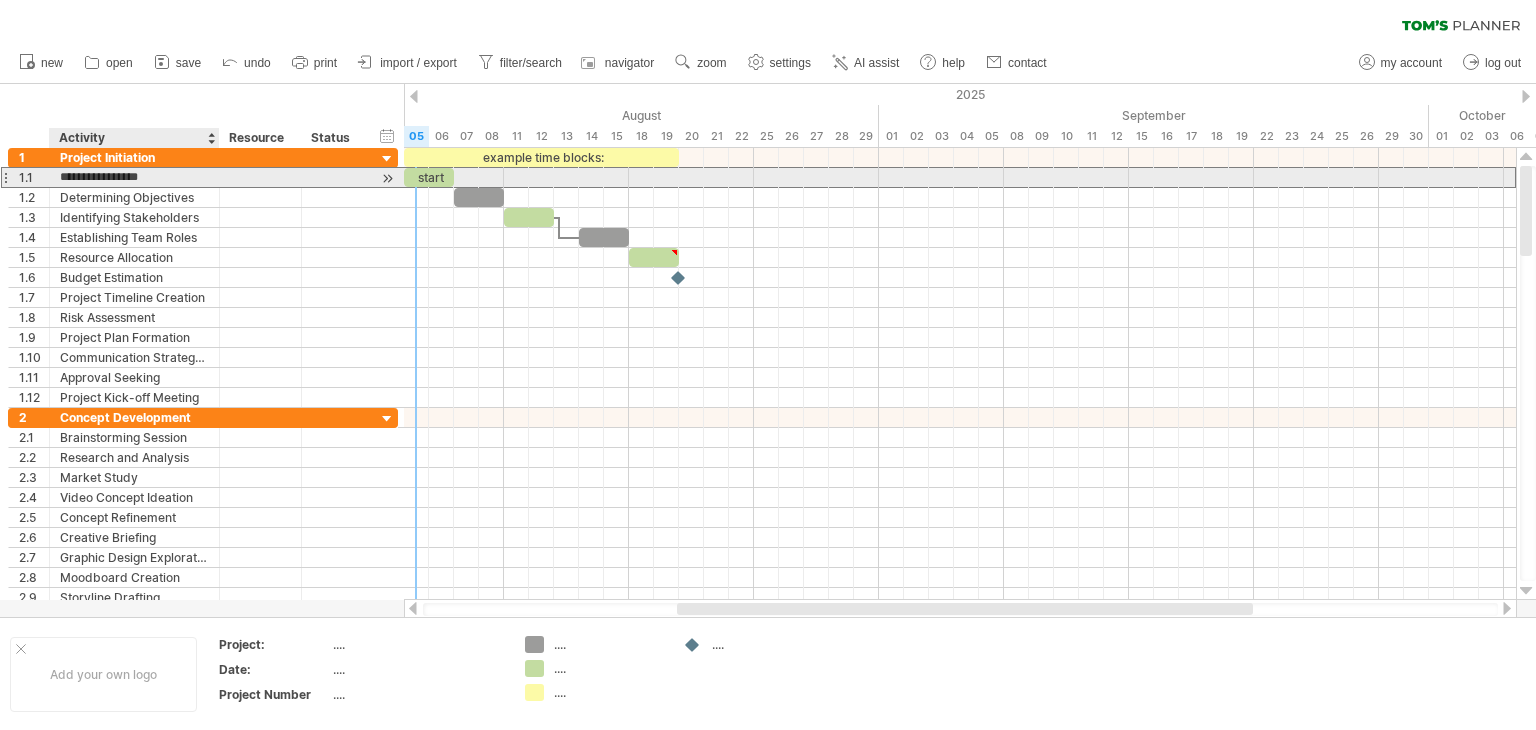 click on "**********" at bounding box center [134, 177] 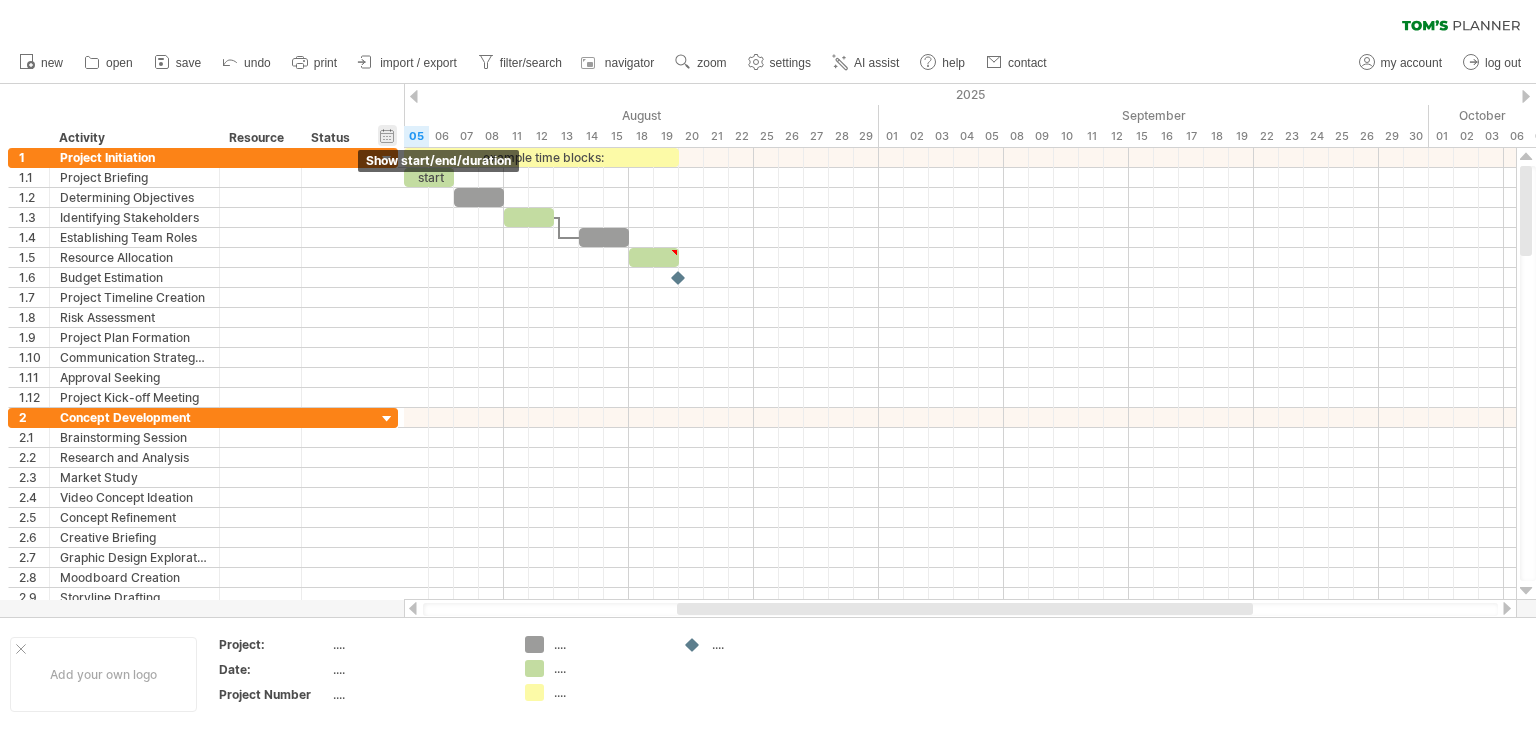 click on "hide start/end/duration show start/end/duration" at bounding box center (387, 135) 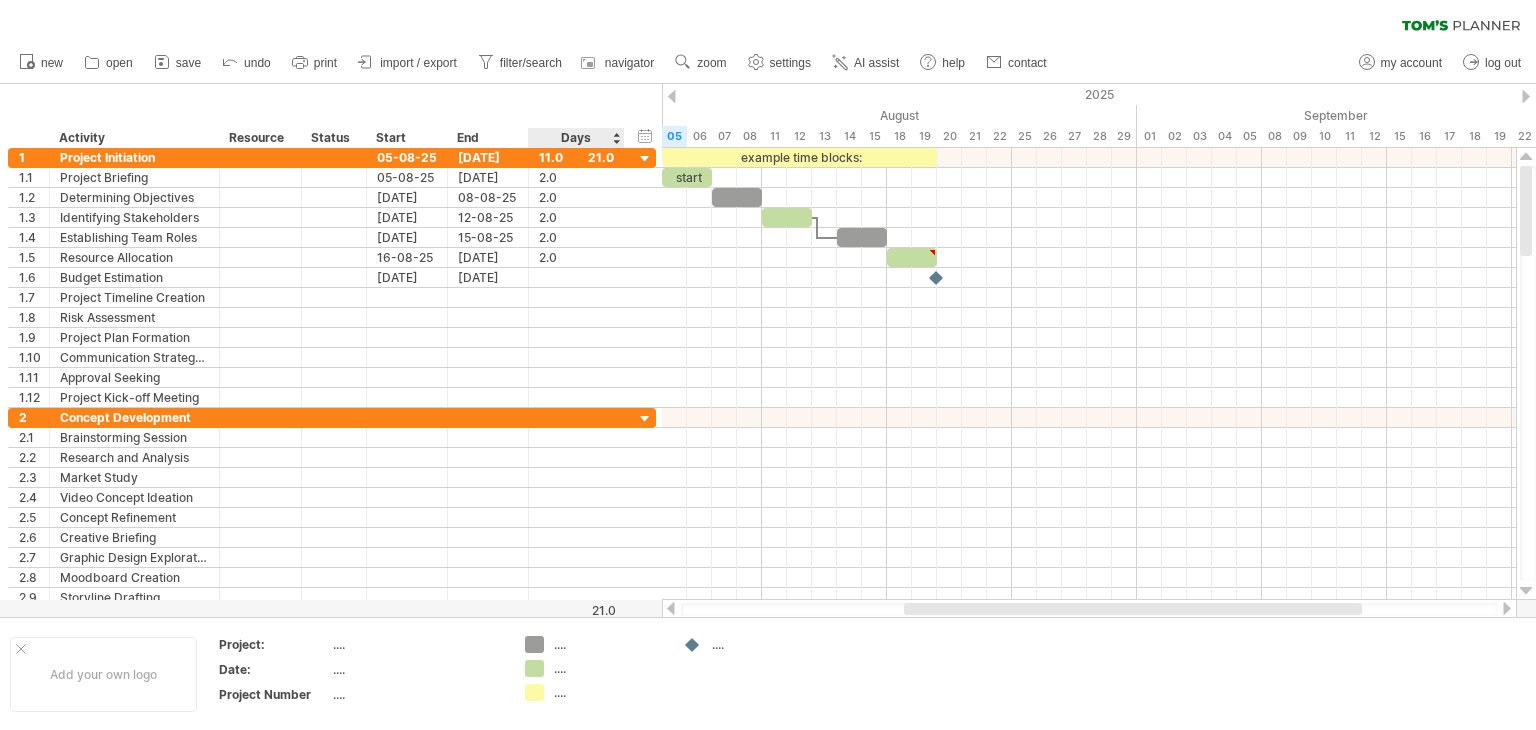 click on "Days" at bounding box center [575, 138] 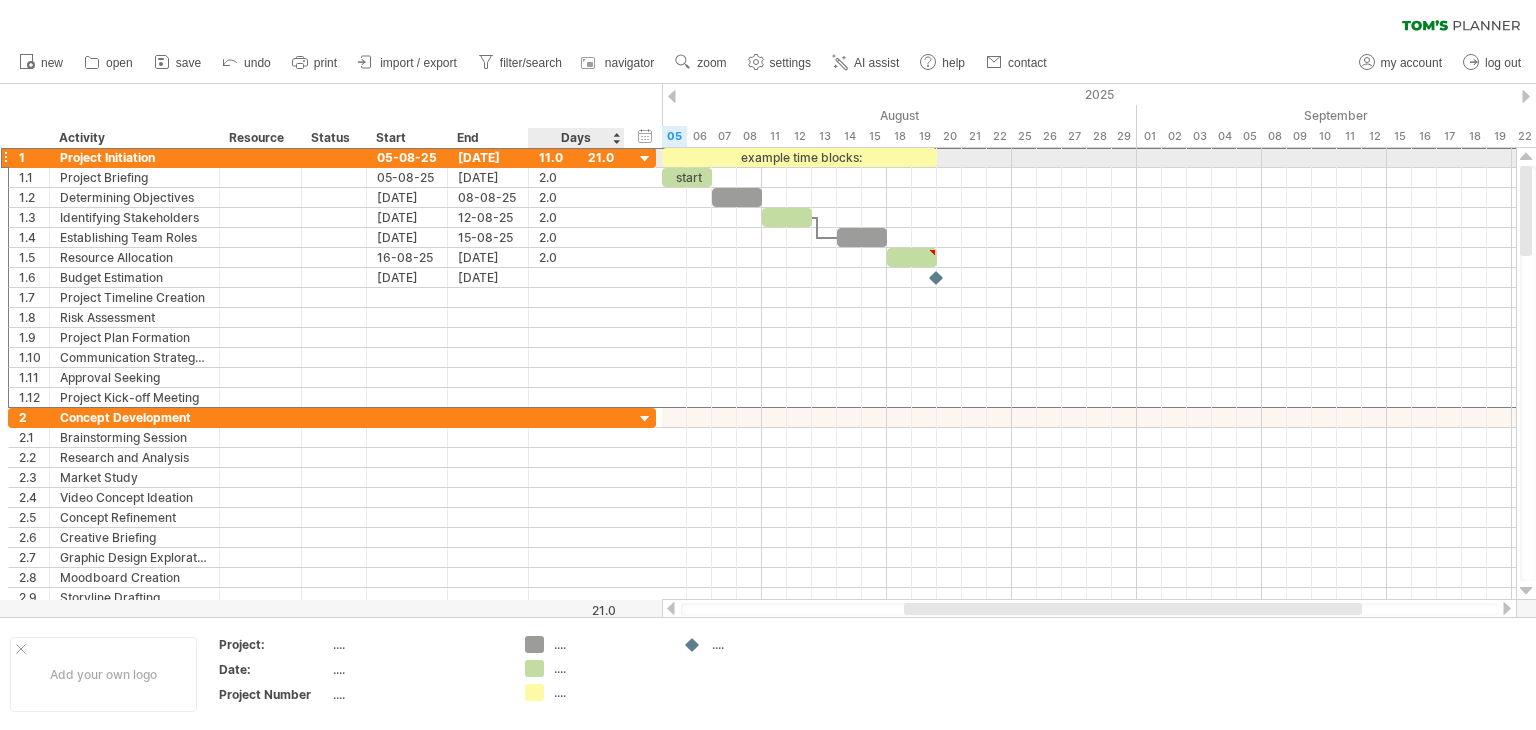 click on "11.0 21.0" at bounding box center (577, 157) 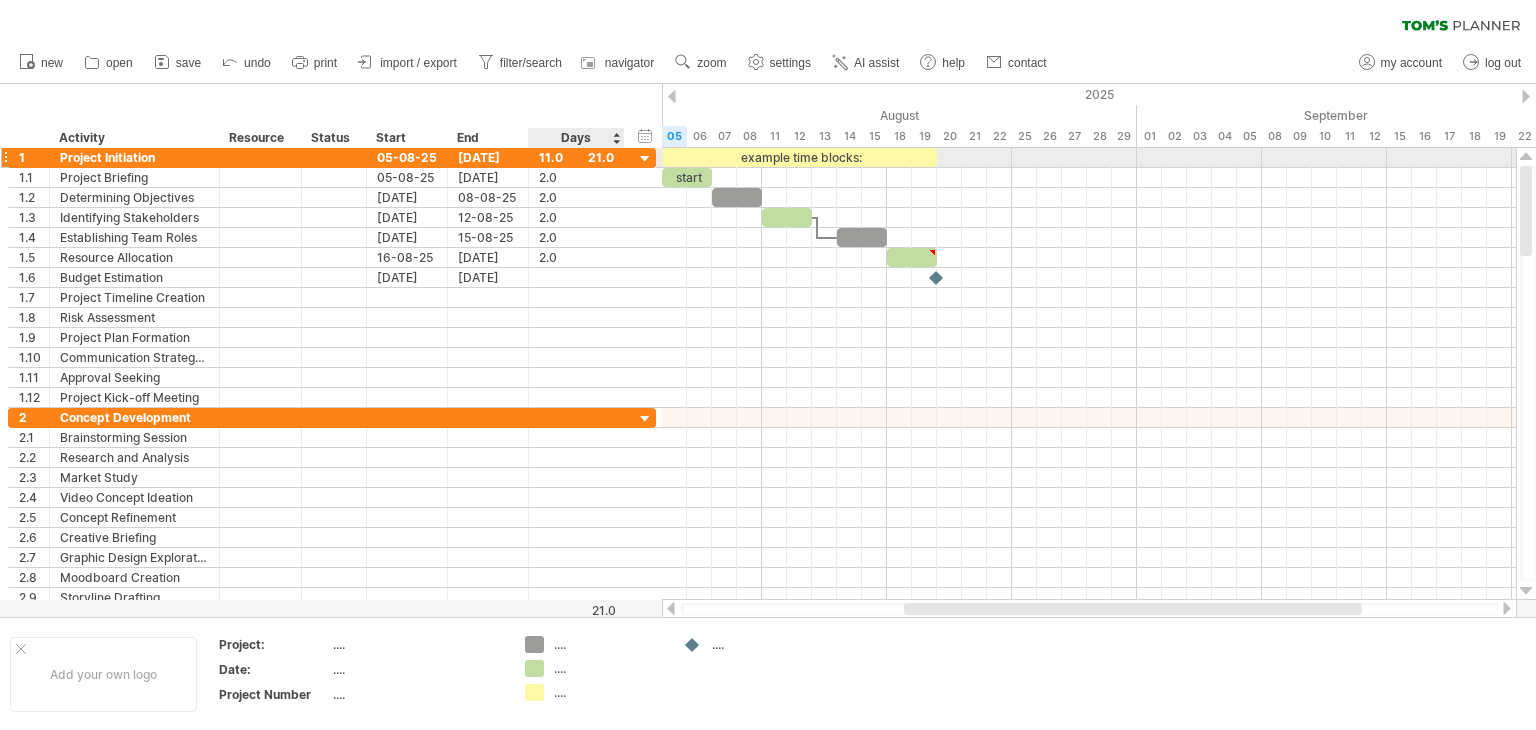 click at bounding box center [645, 159] 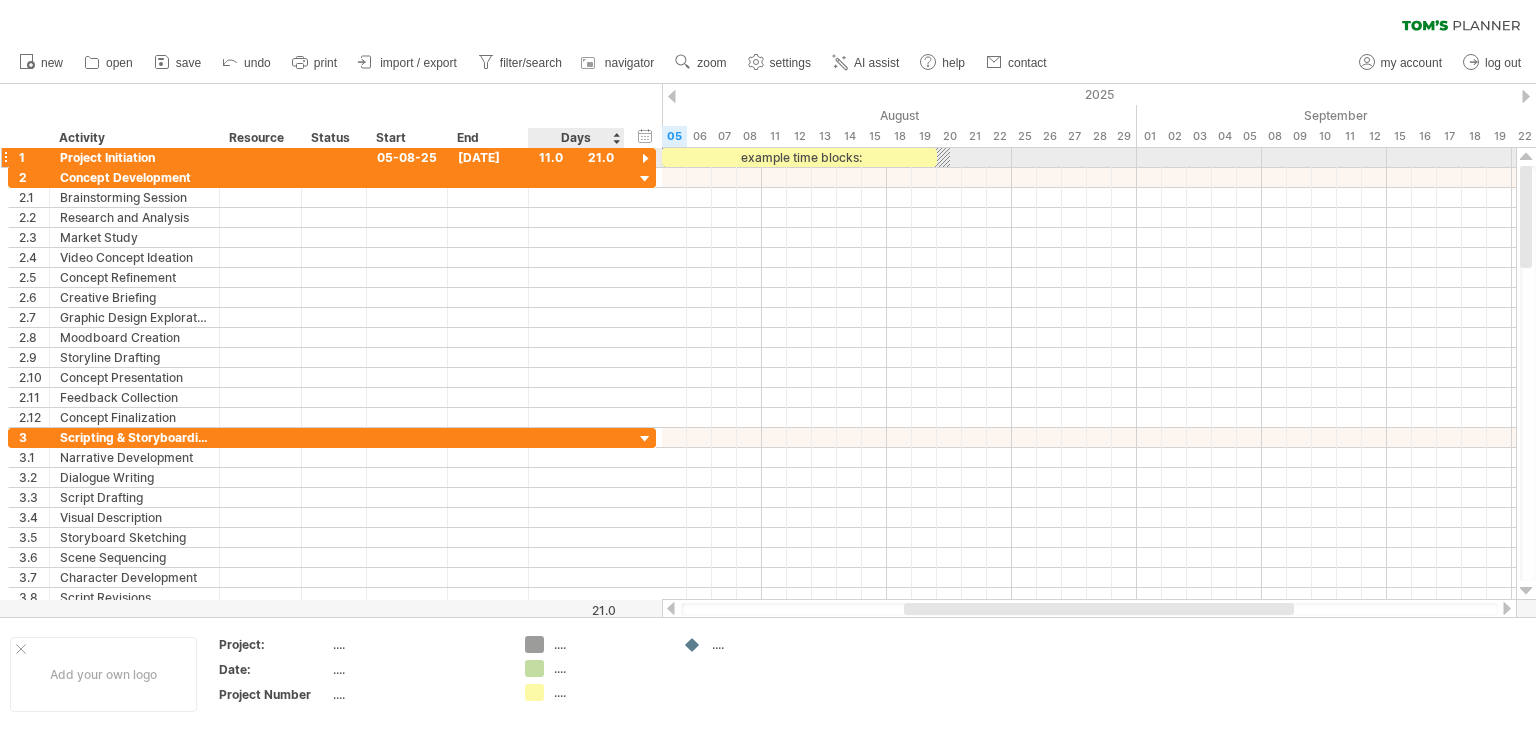click at bounding box center [645, 159] 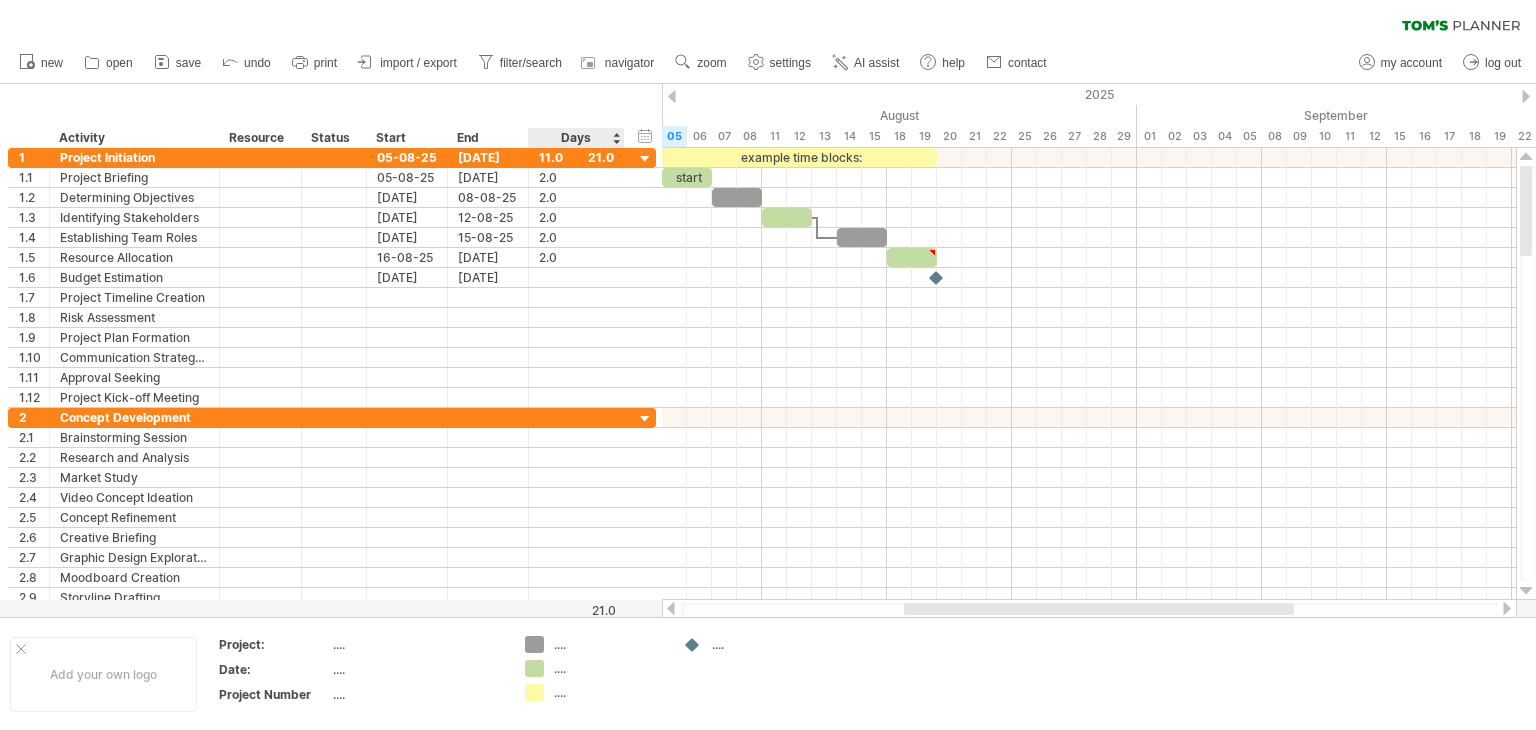 click on "hide start/end/duration show start/end/duration
******** Activity ******** Resource ****** Status Start   End   Days" at bounding box center [331, 116] 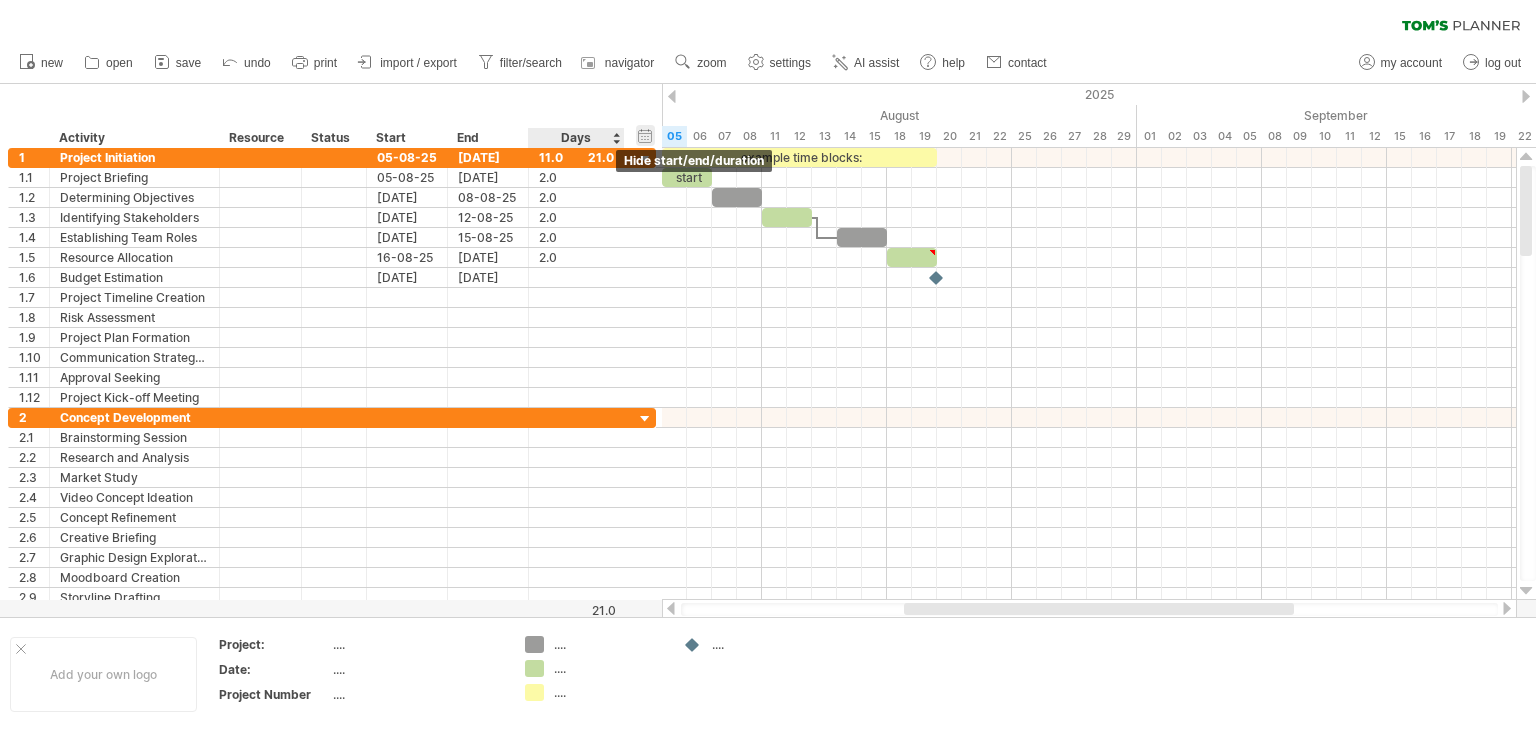 click on "hide start/end/duration show start/end/duration" at bounding box center [645, 135] 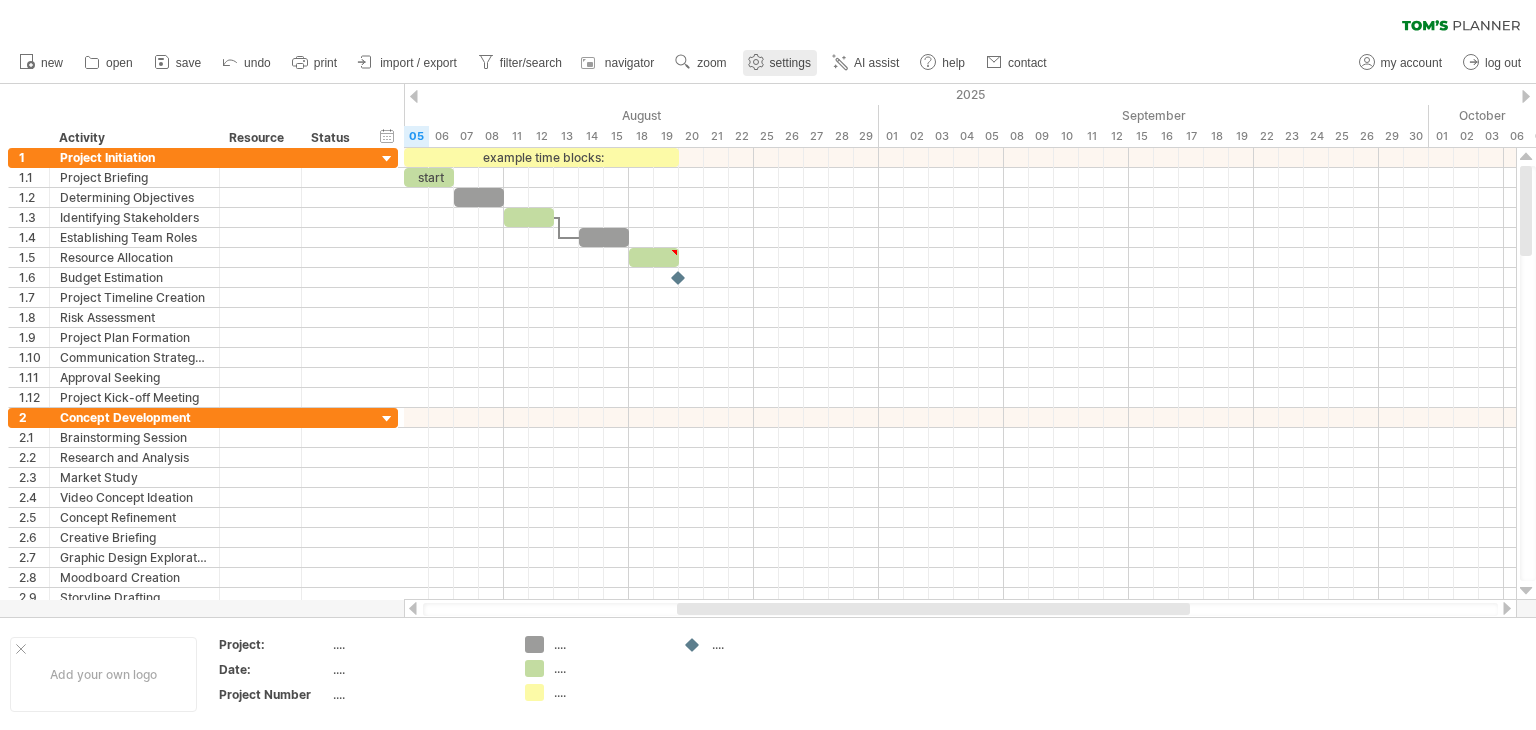 click on "settings" at bounding box center [780, 63] 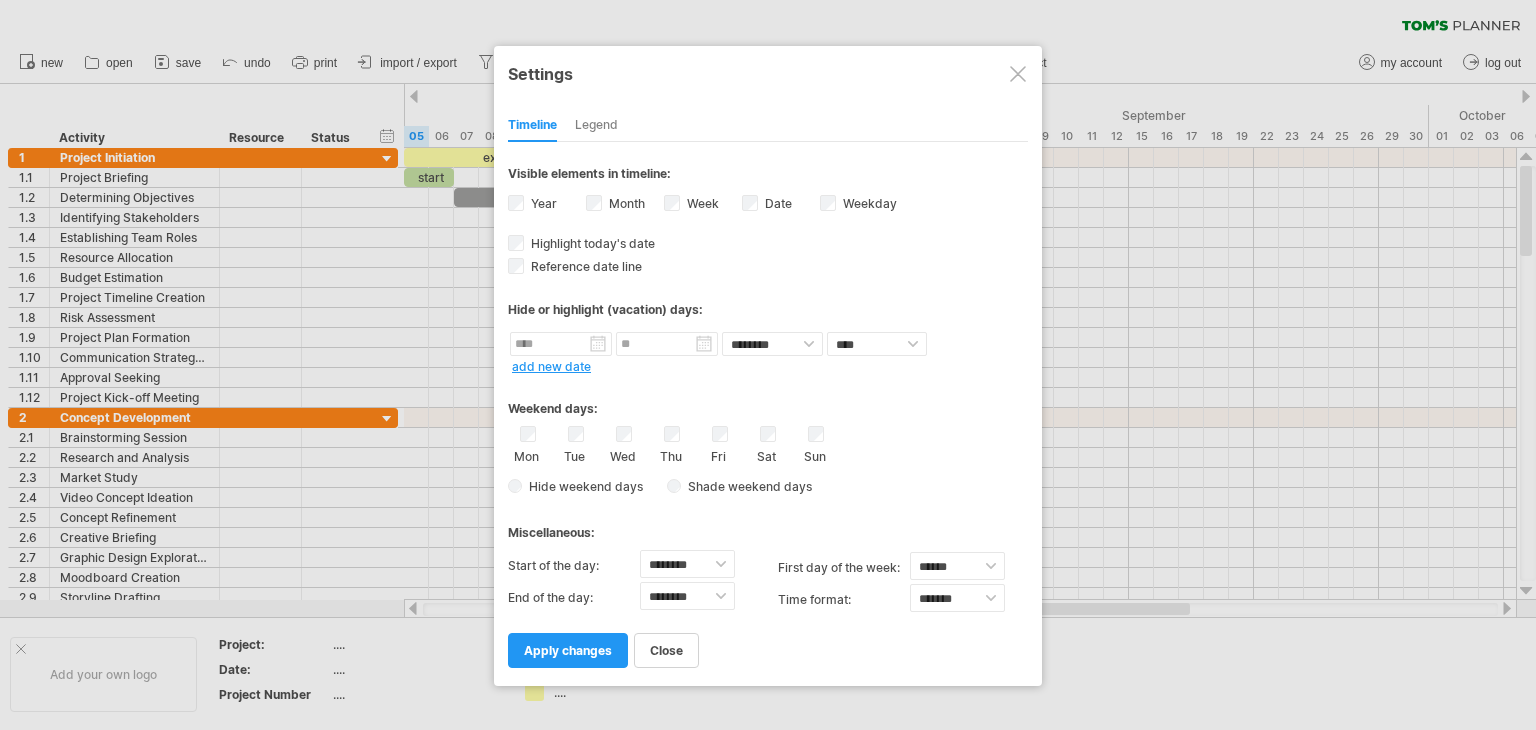 click on "Year" at bounding box center [547, 205] 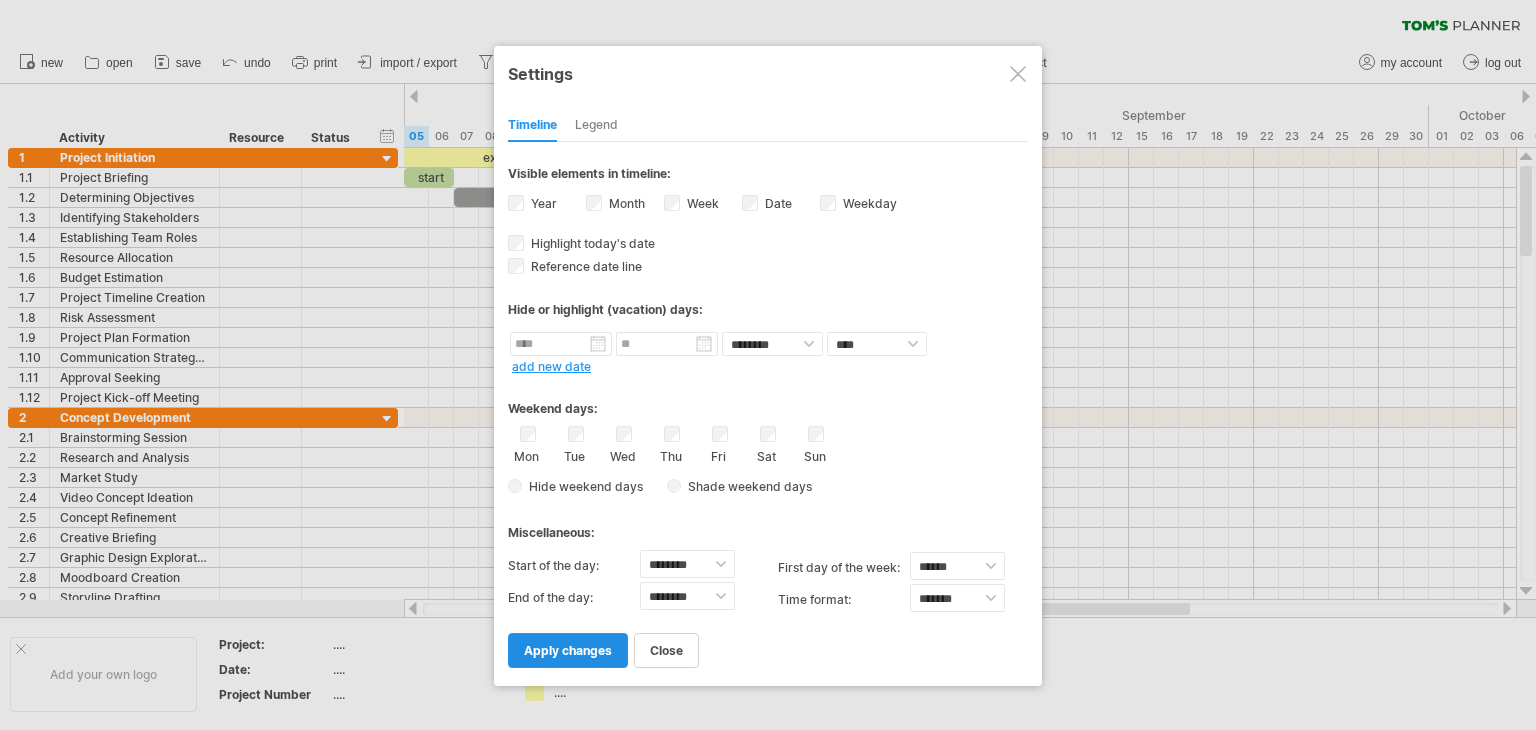 click on "apply changes" at bounding box center [568, 650] 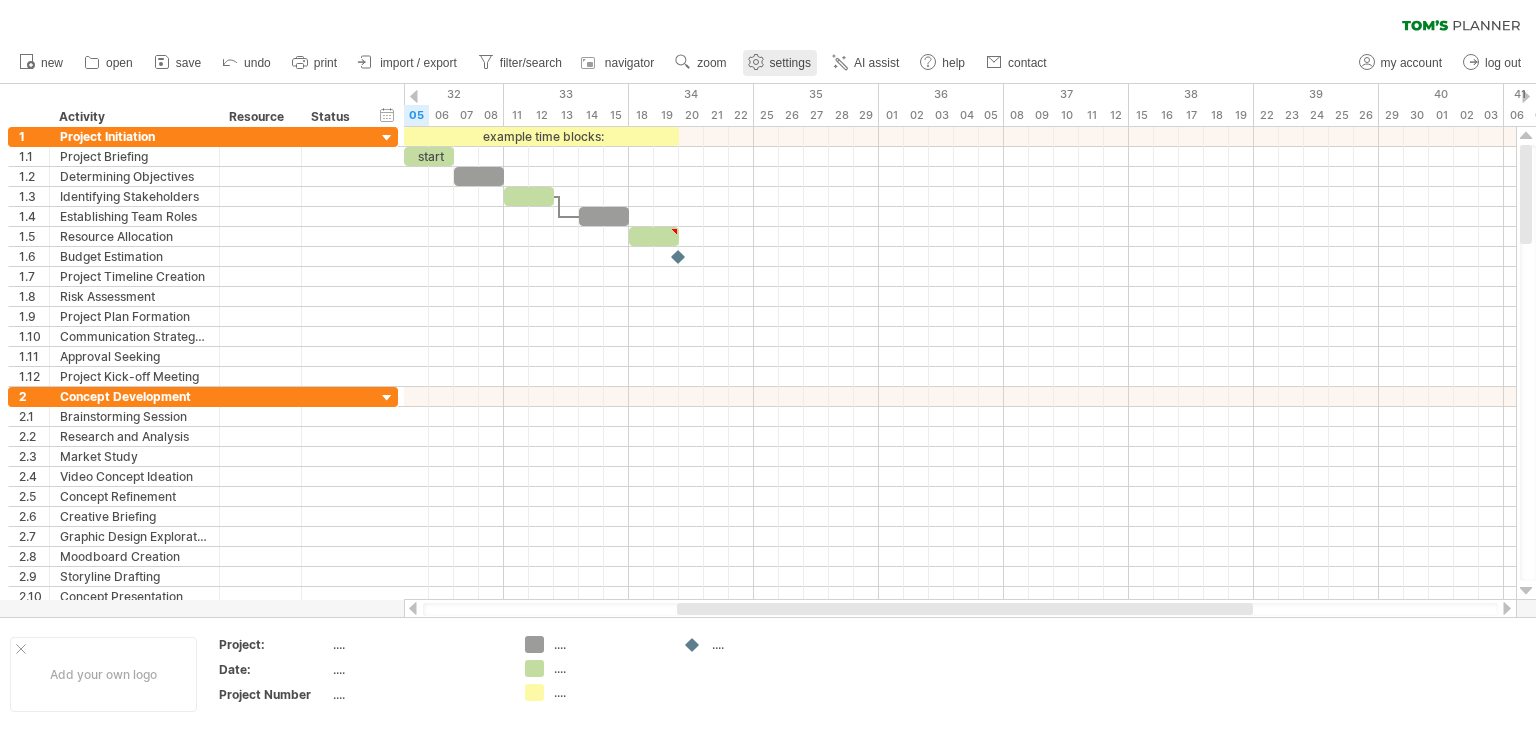 click on "settings" at bounding box center [780, 63] 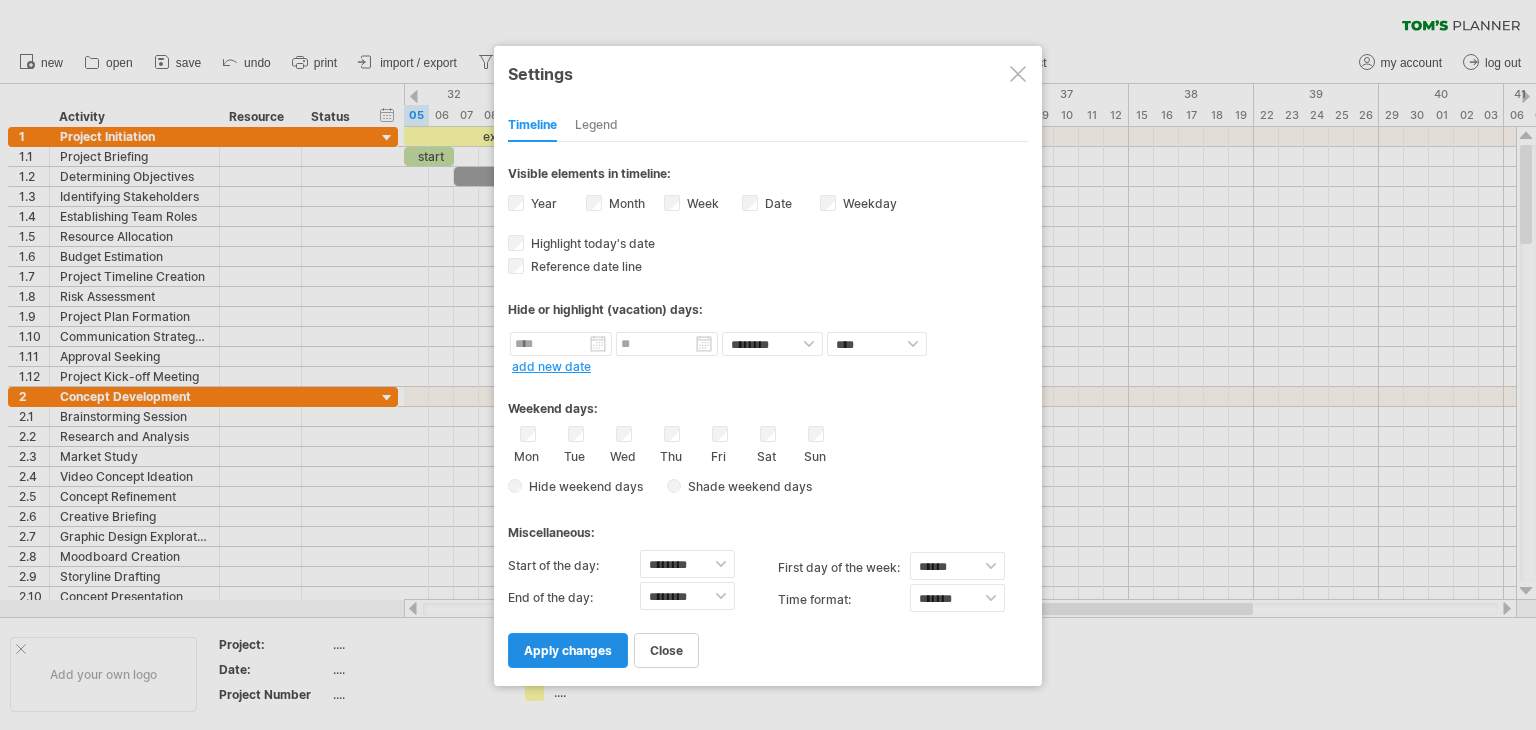 click on "apply changes" at bounding box center [568, 650] 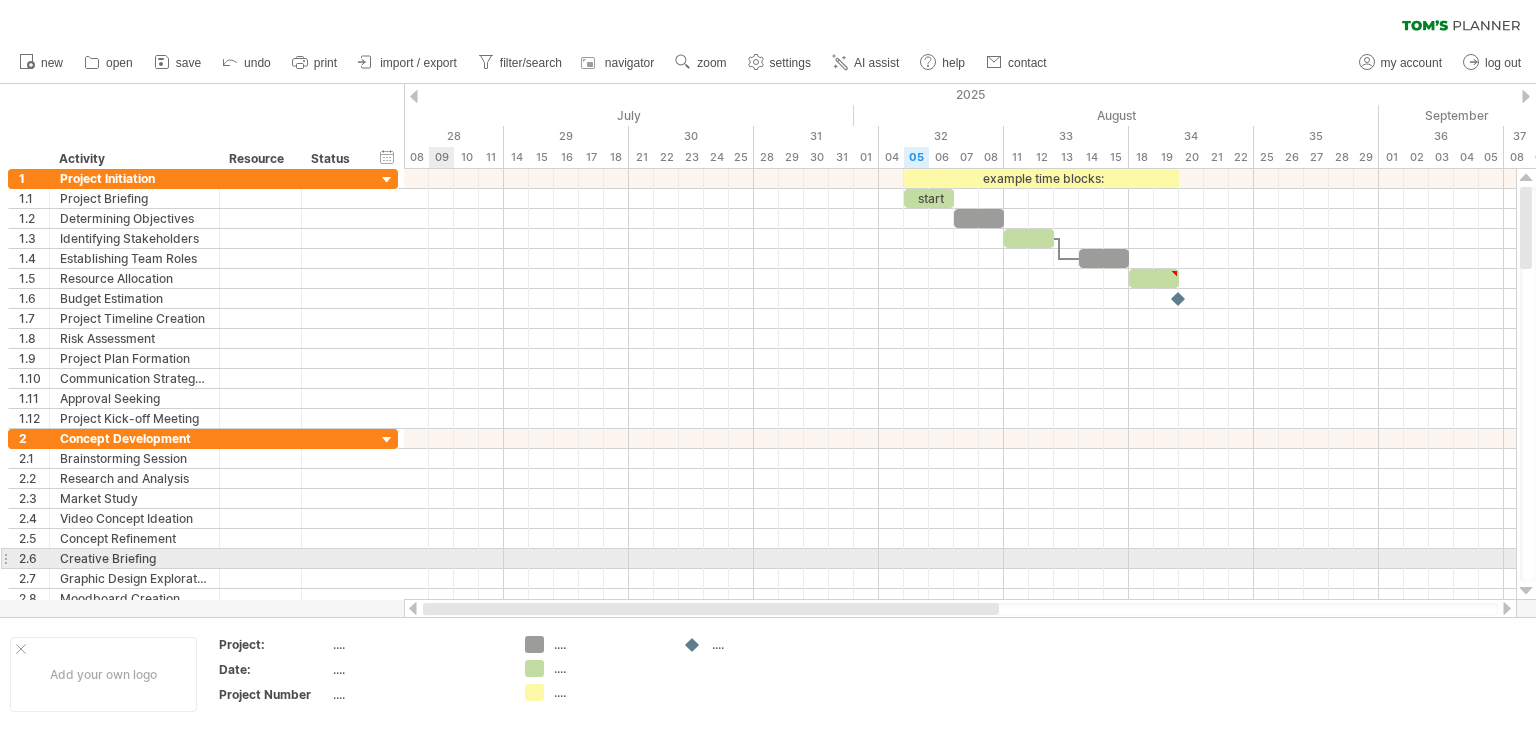 drag, startPoint x: 776, startPoint y: 613, endPoint x: 444, endPoint y: 561, distance: 336.0476 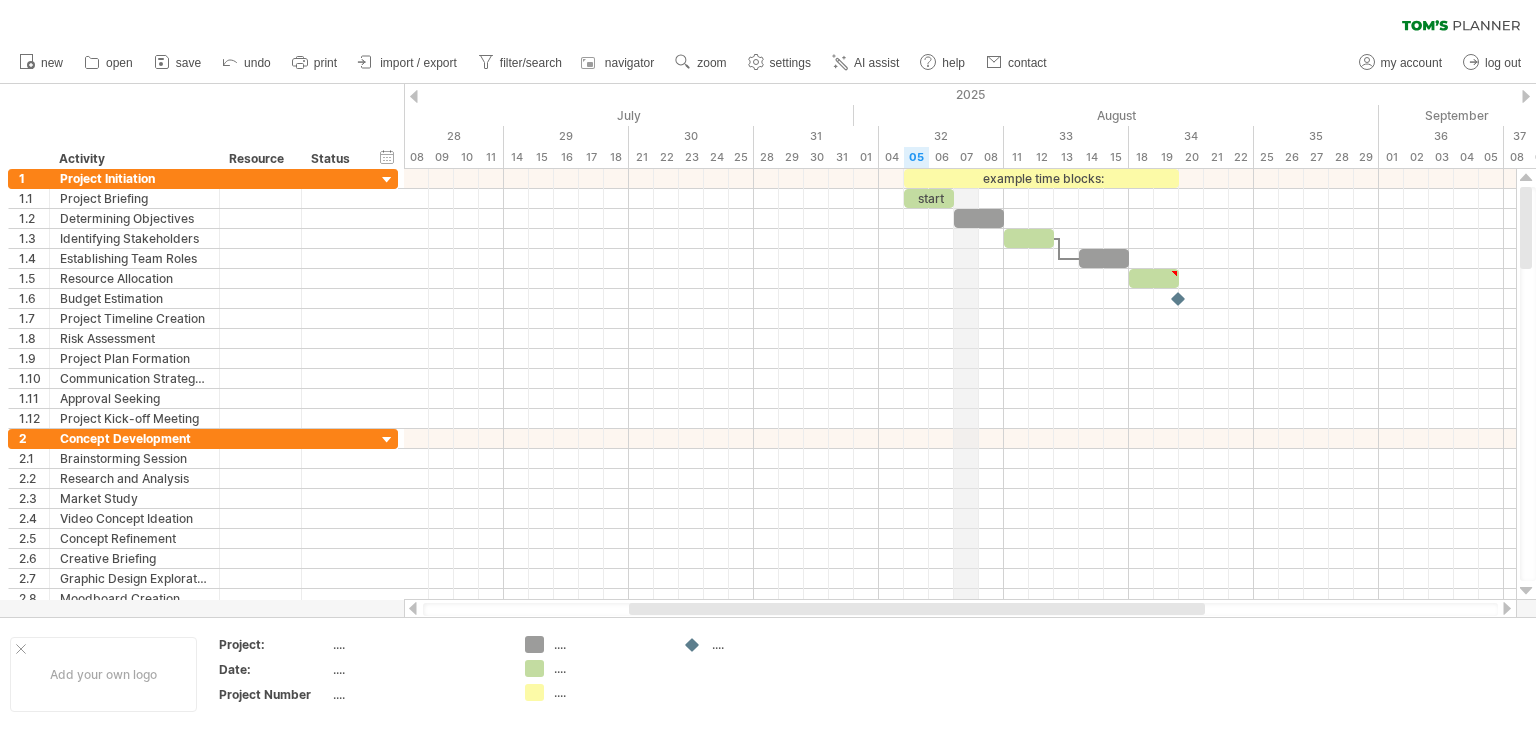 click on "2025" at bounding box center (1254, 94) 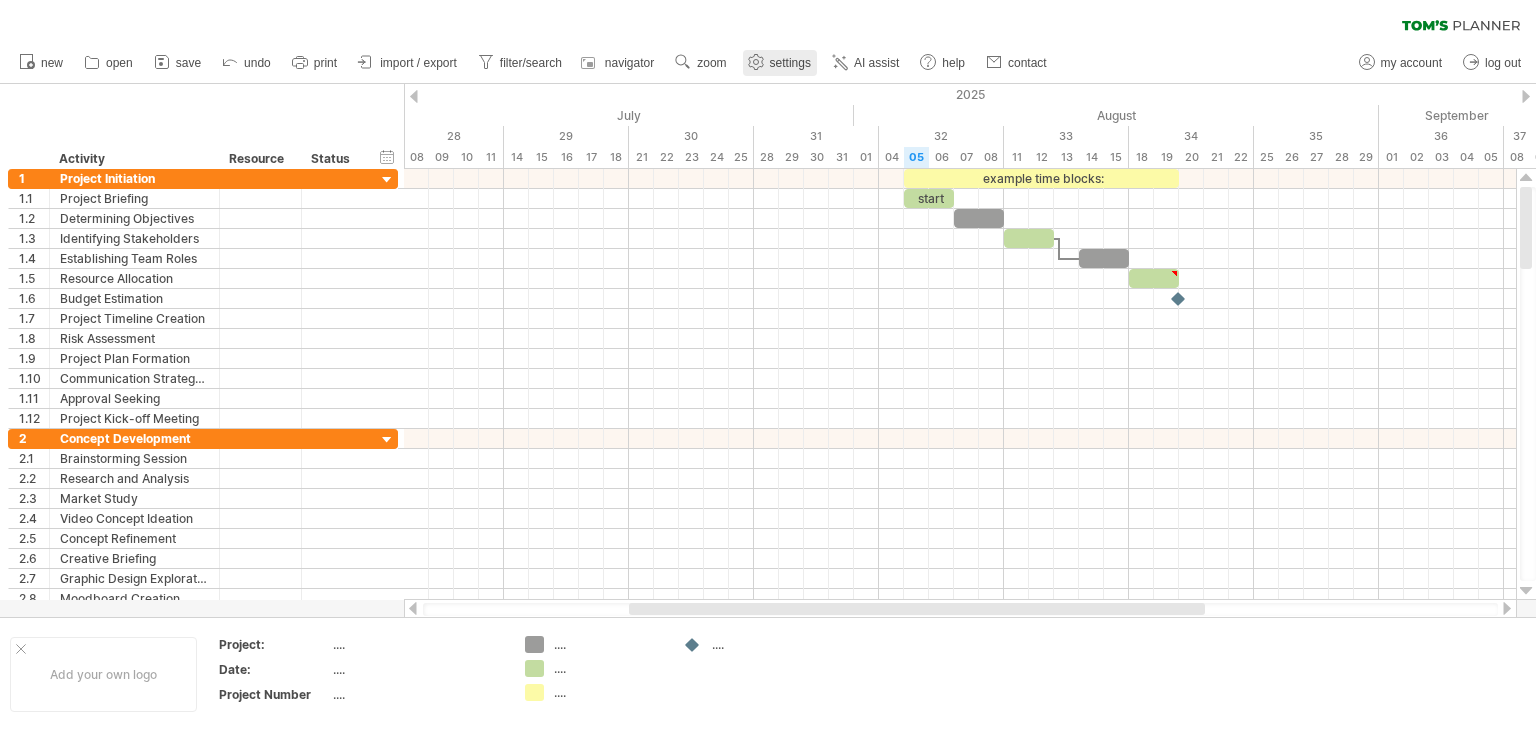 click on "settings" at bounding box center [790, 63] 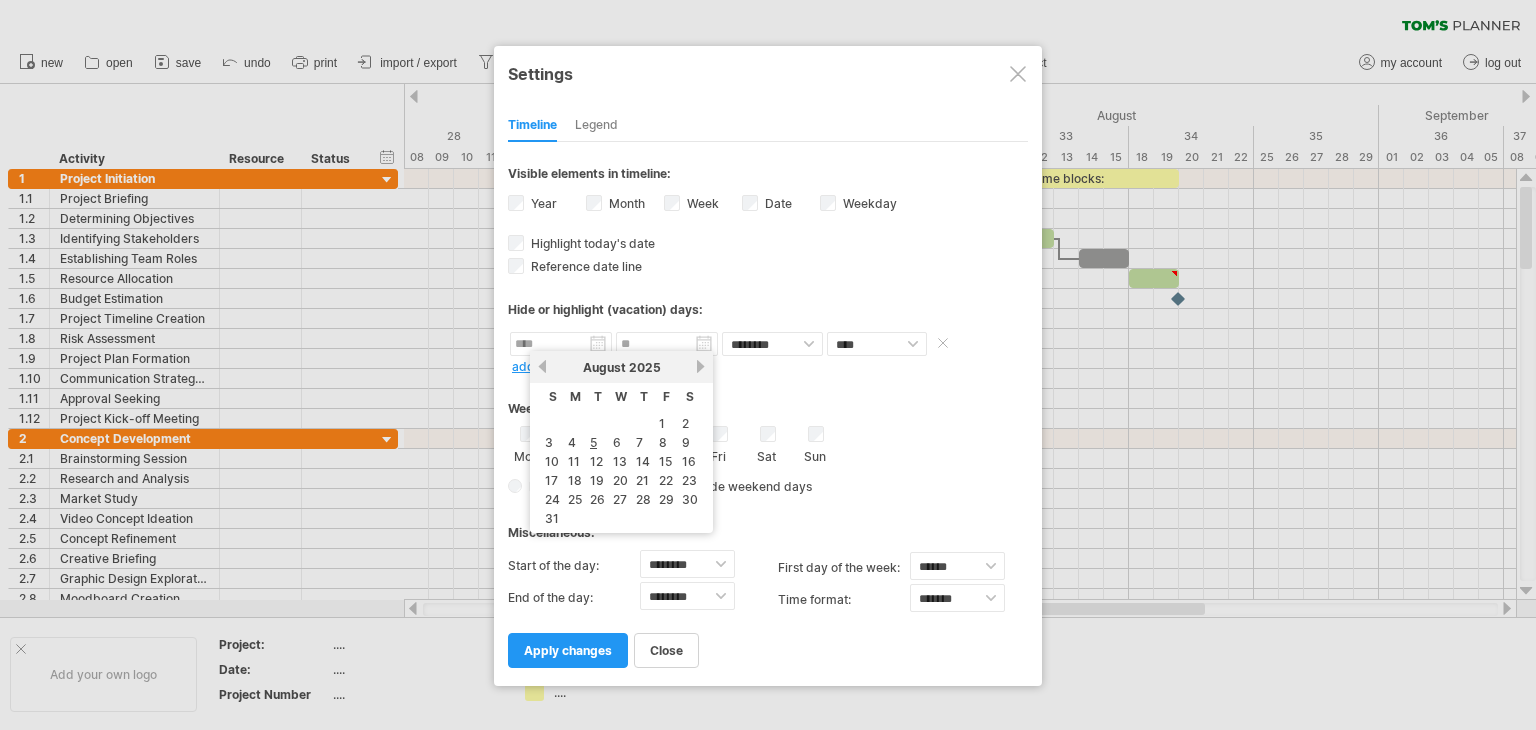 click at bounding box center (561, 344) 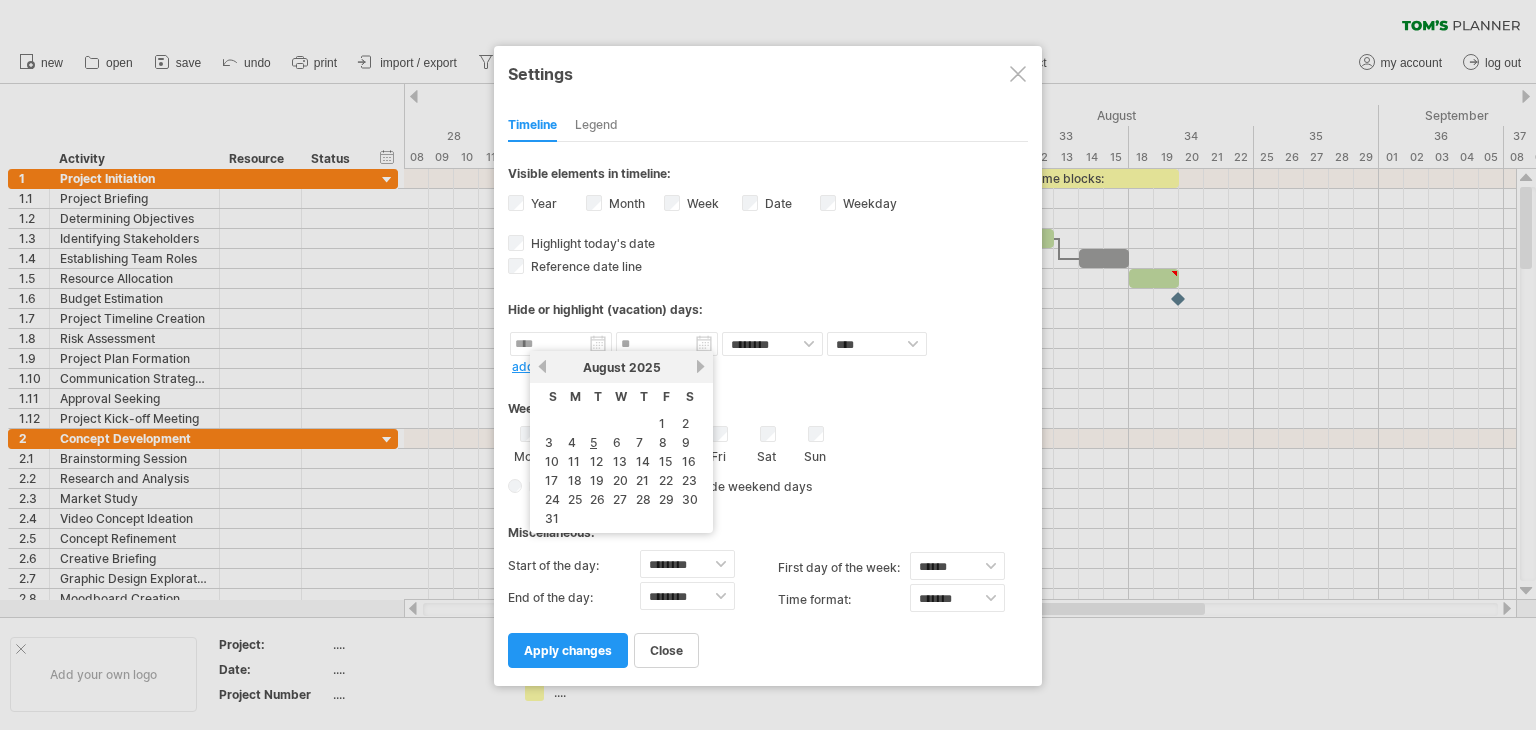 click on "next" at bounding box center [700, 366] 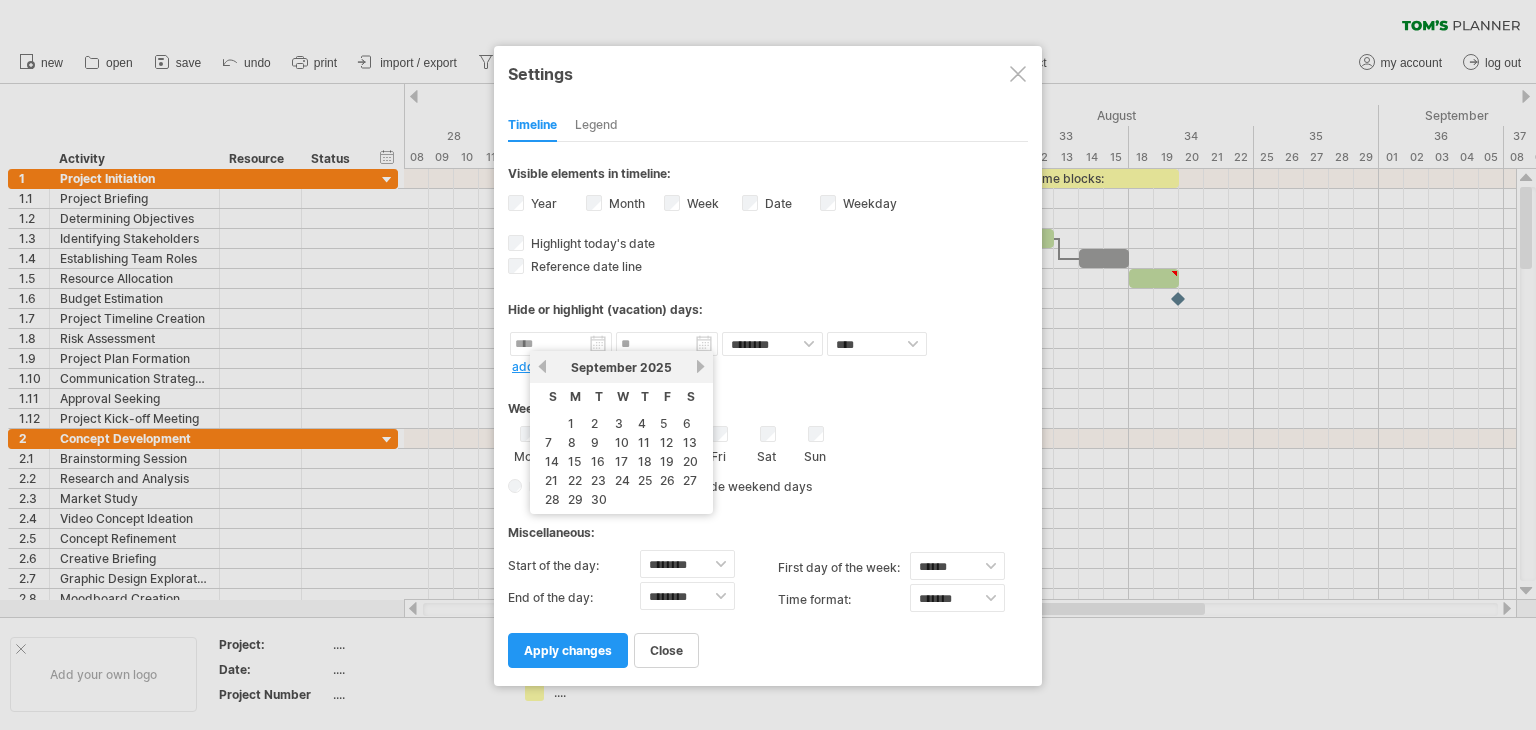 click on "next" at bounding box center [700, 366] 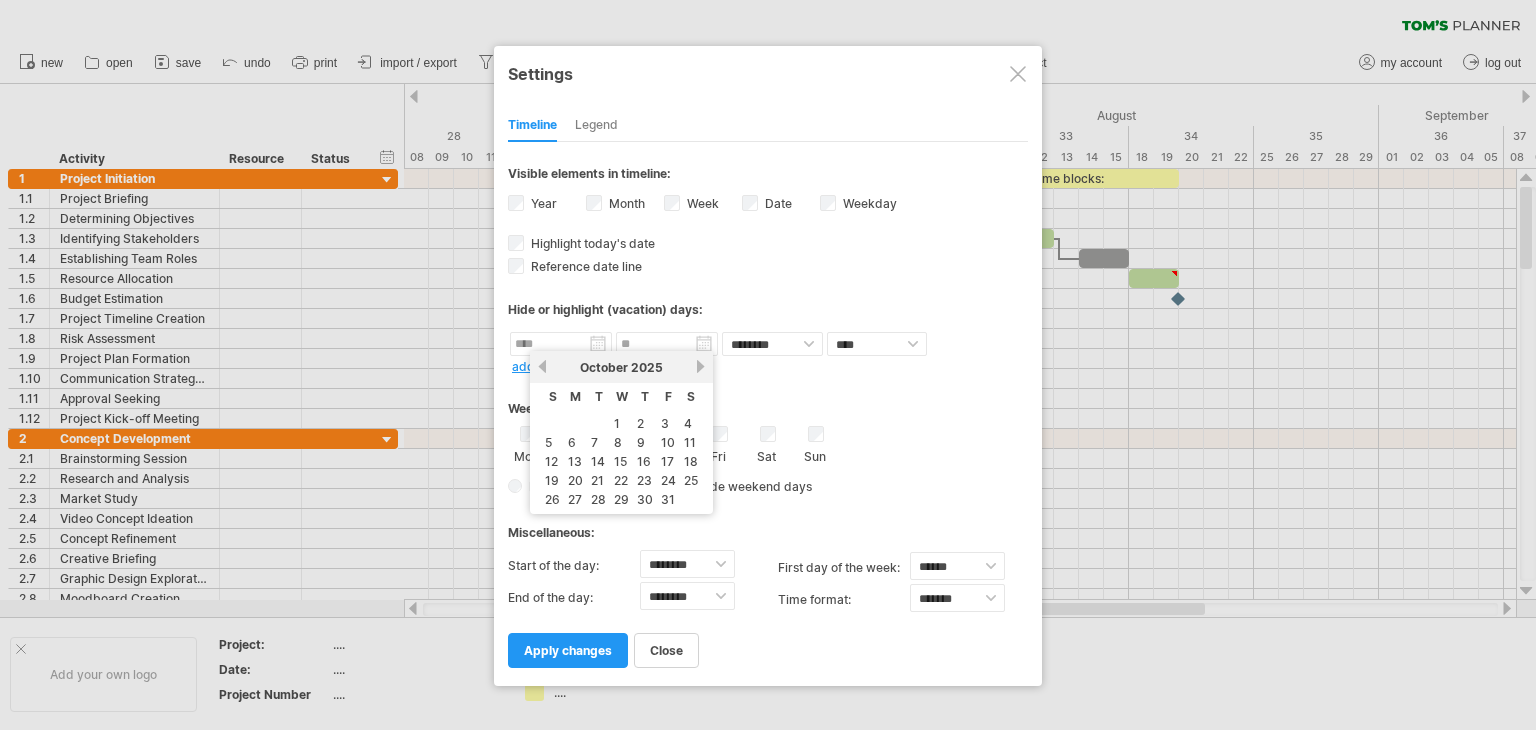 click on "next" at bounding box center (700, 366) 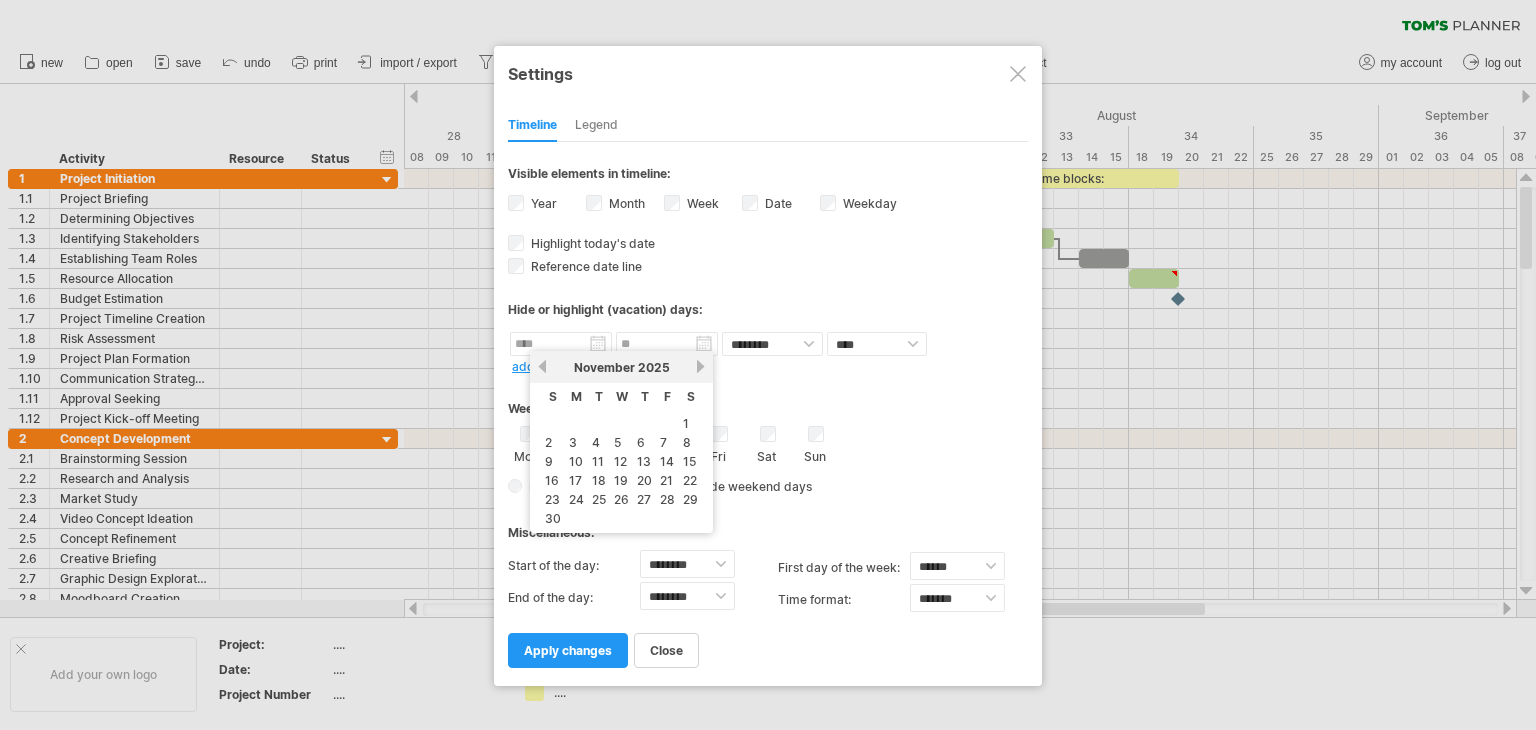 click on "next" at bounding box center [700, 366] 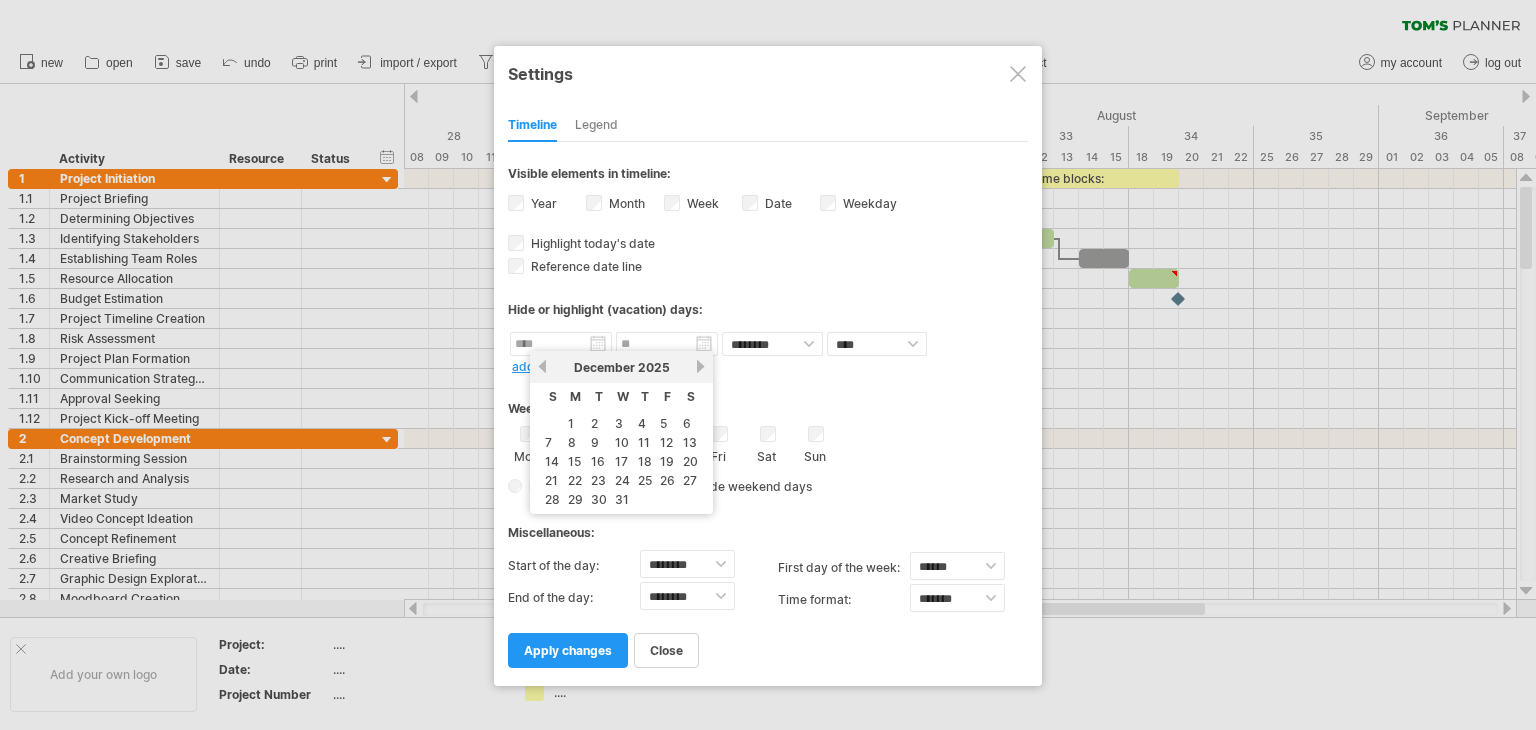 click on "next" at bounding box center (700, 366) 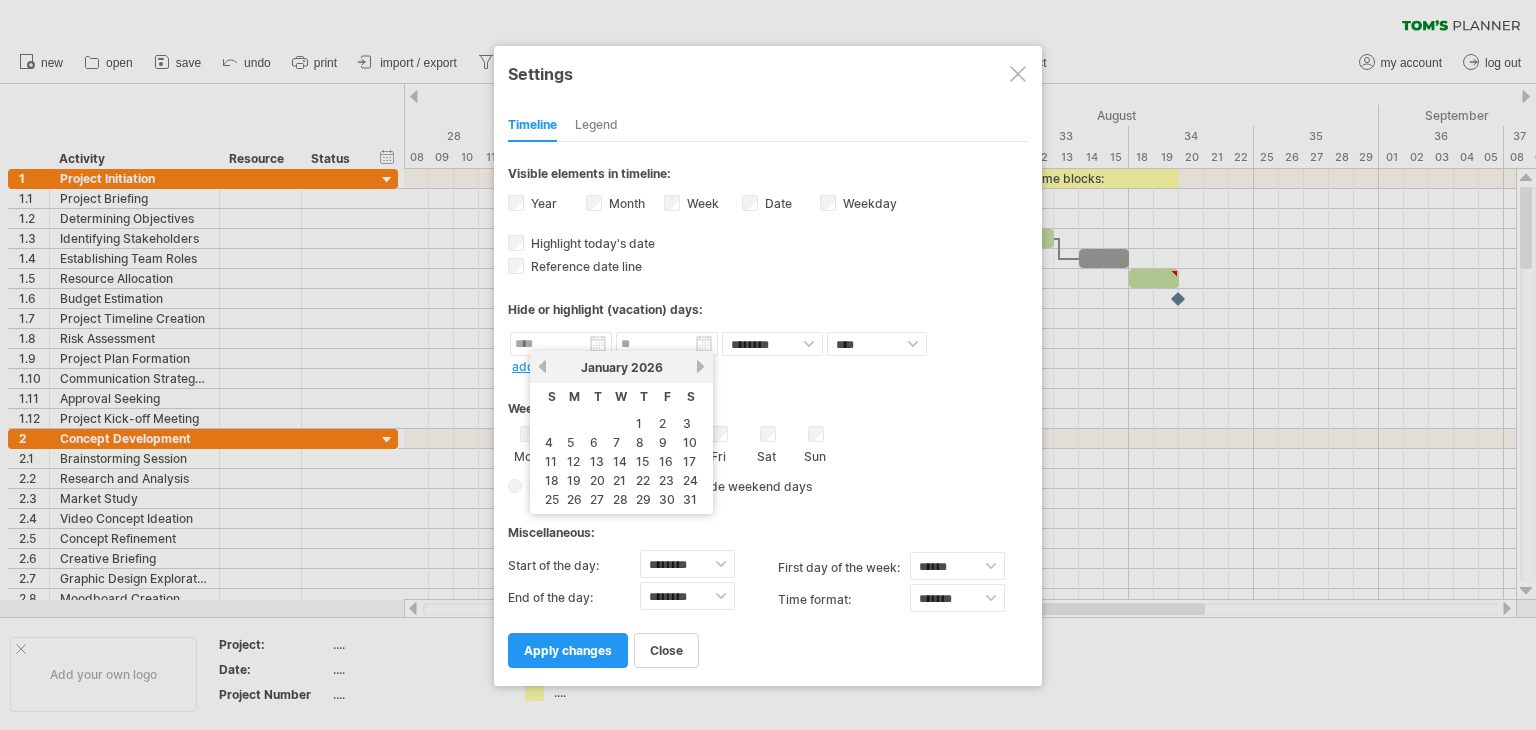 click on "1" at bounding box center (643, 423) 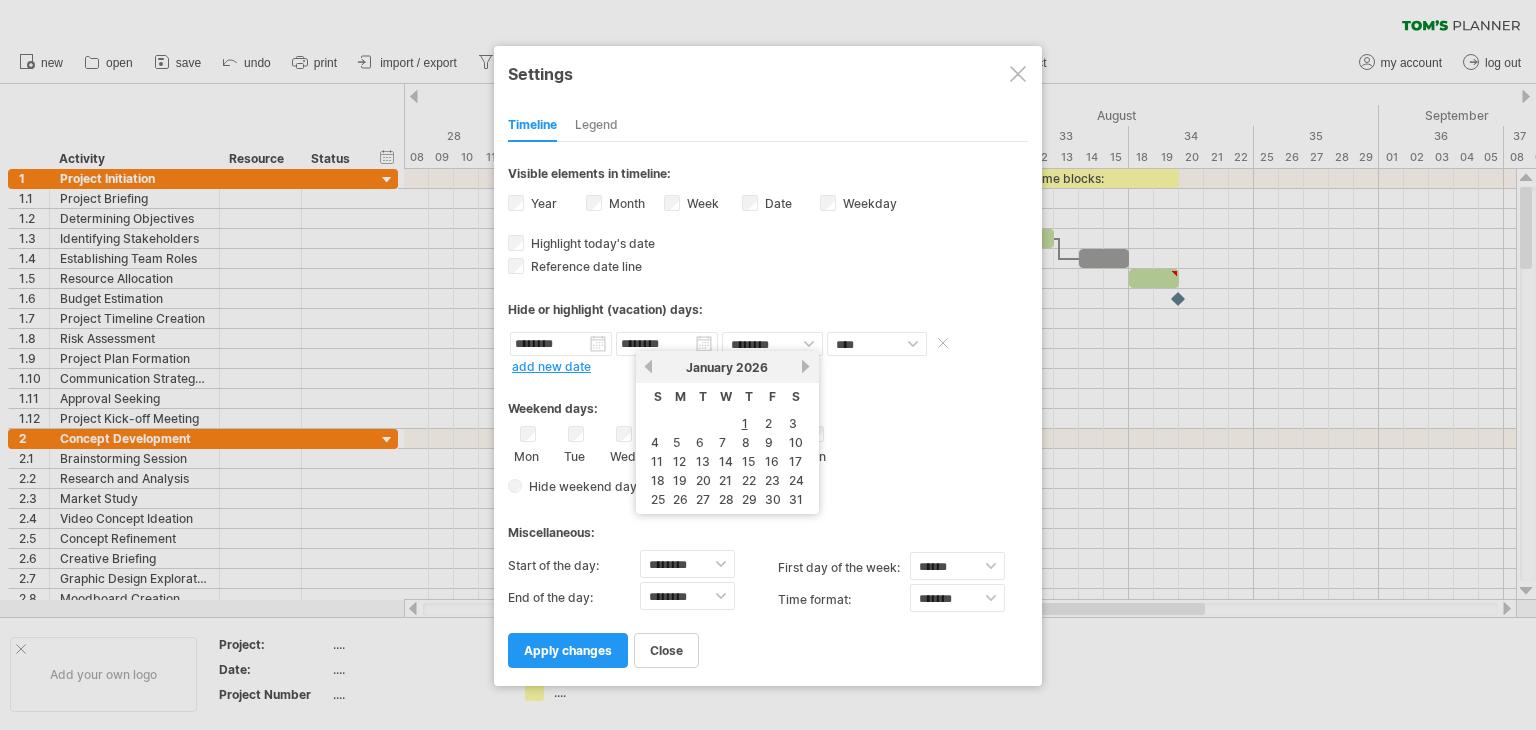 click on "********" at bounding box center (667, 344) 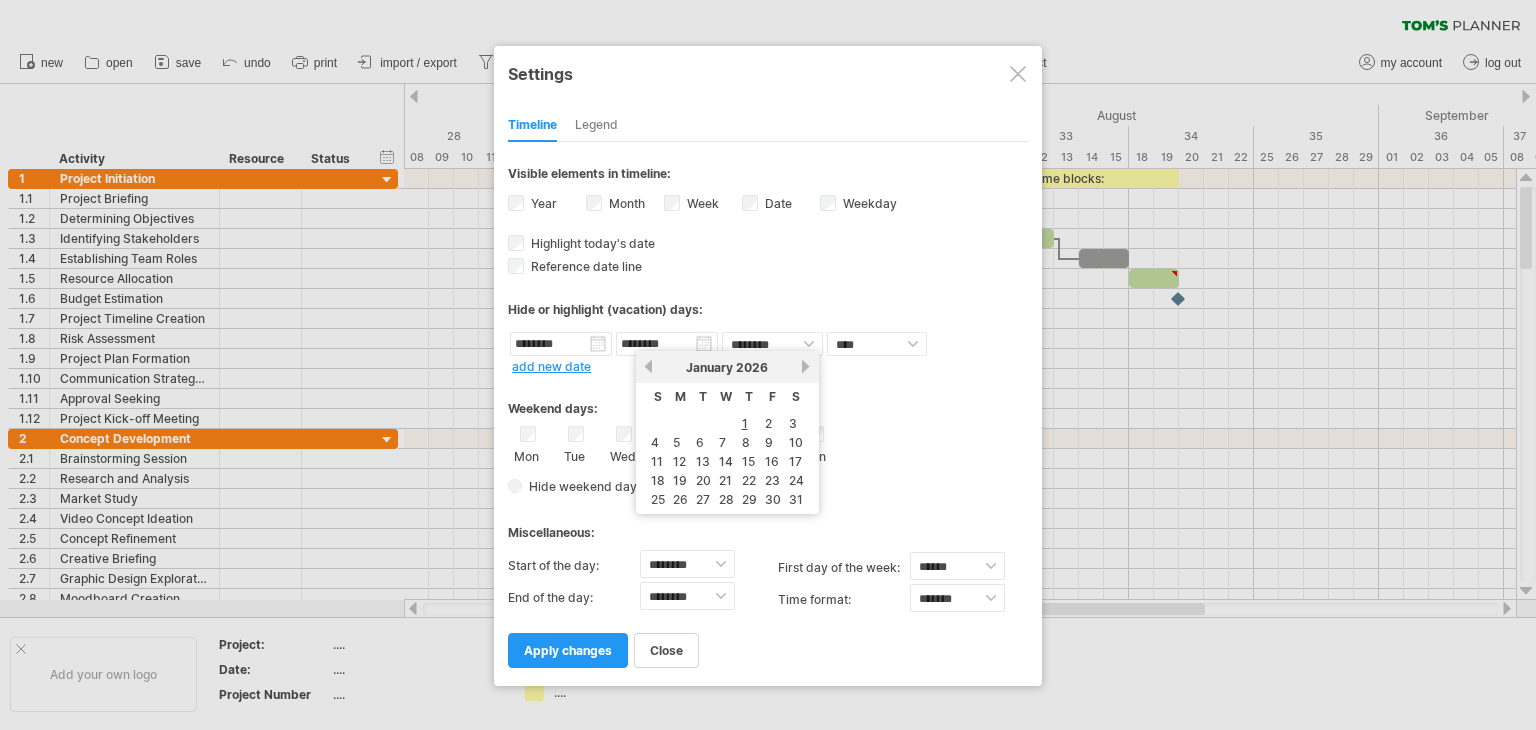 click on "next" at bounding box center [806, 366] 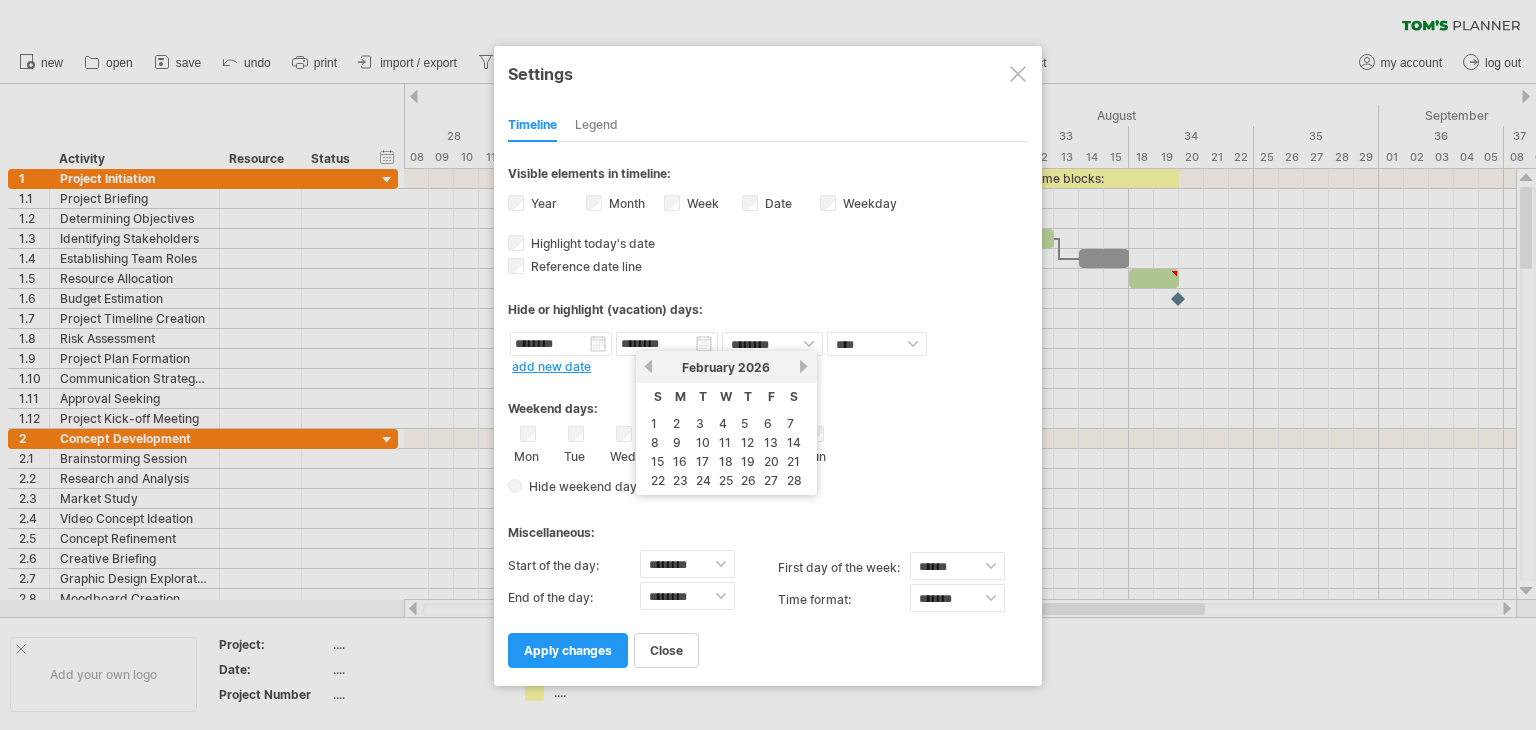 click on "next" at bounding box center (804, 366) 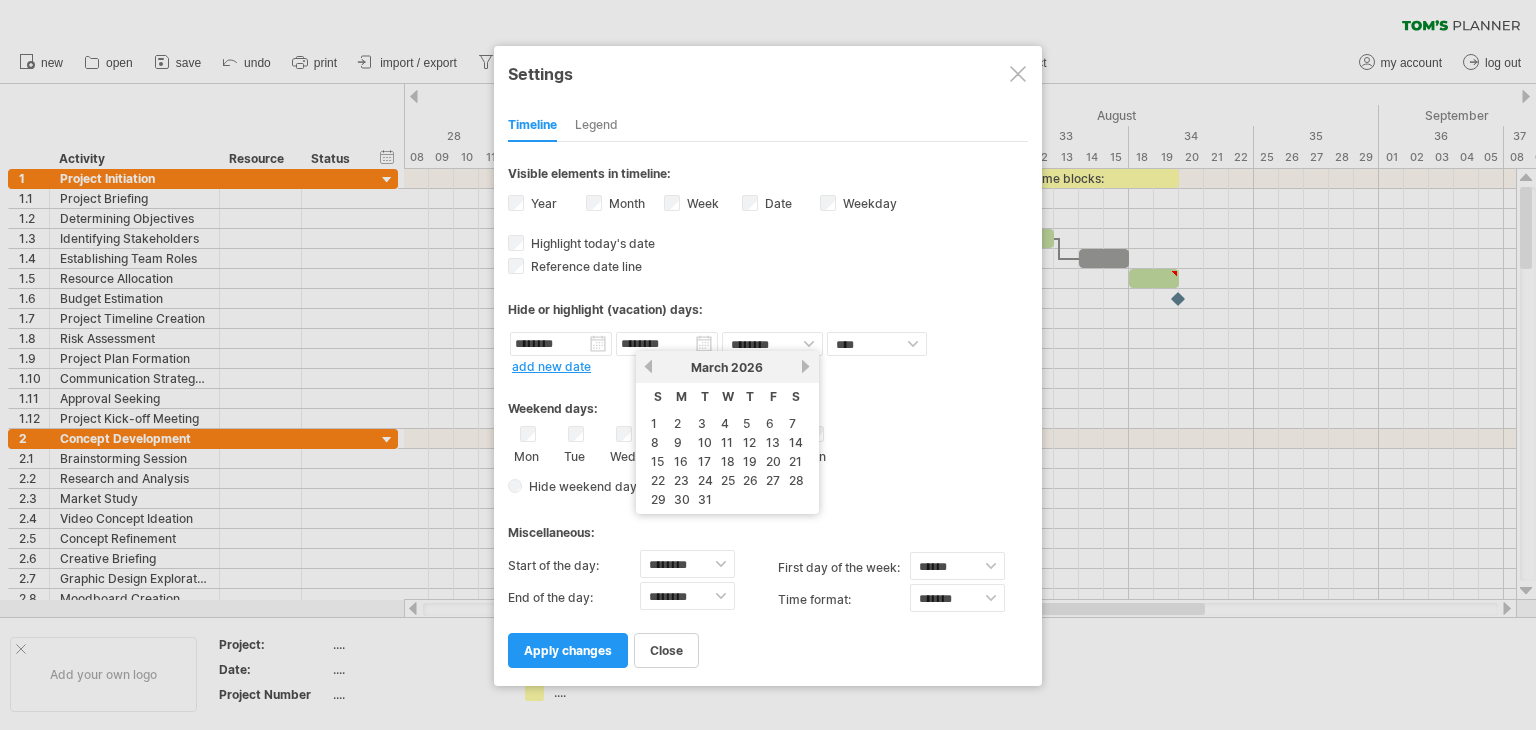click on "next" at bounding box center [806, 366] 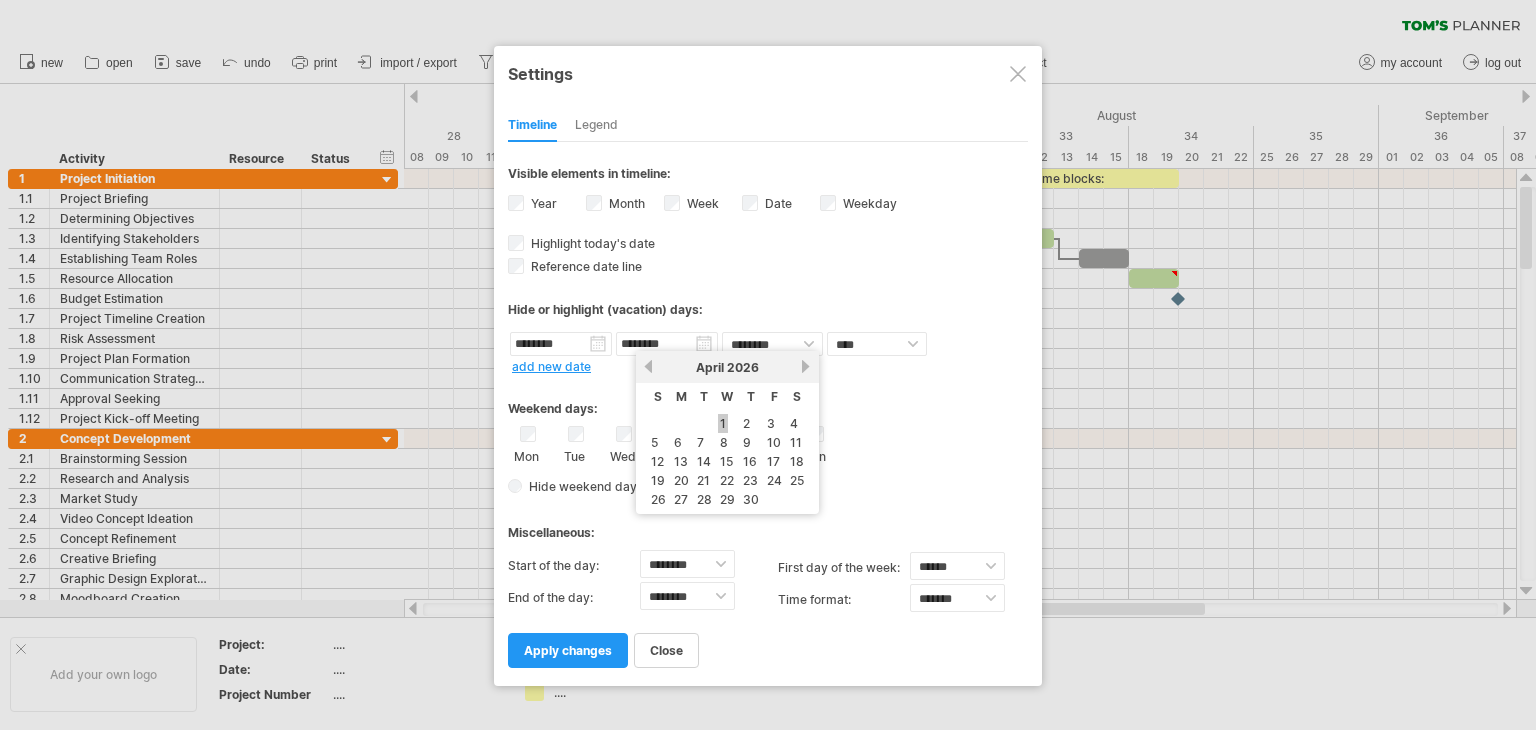 click on "1" at bounding box center (723, 423) 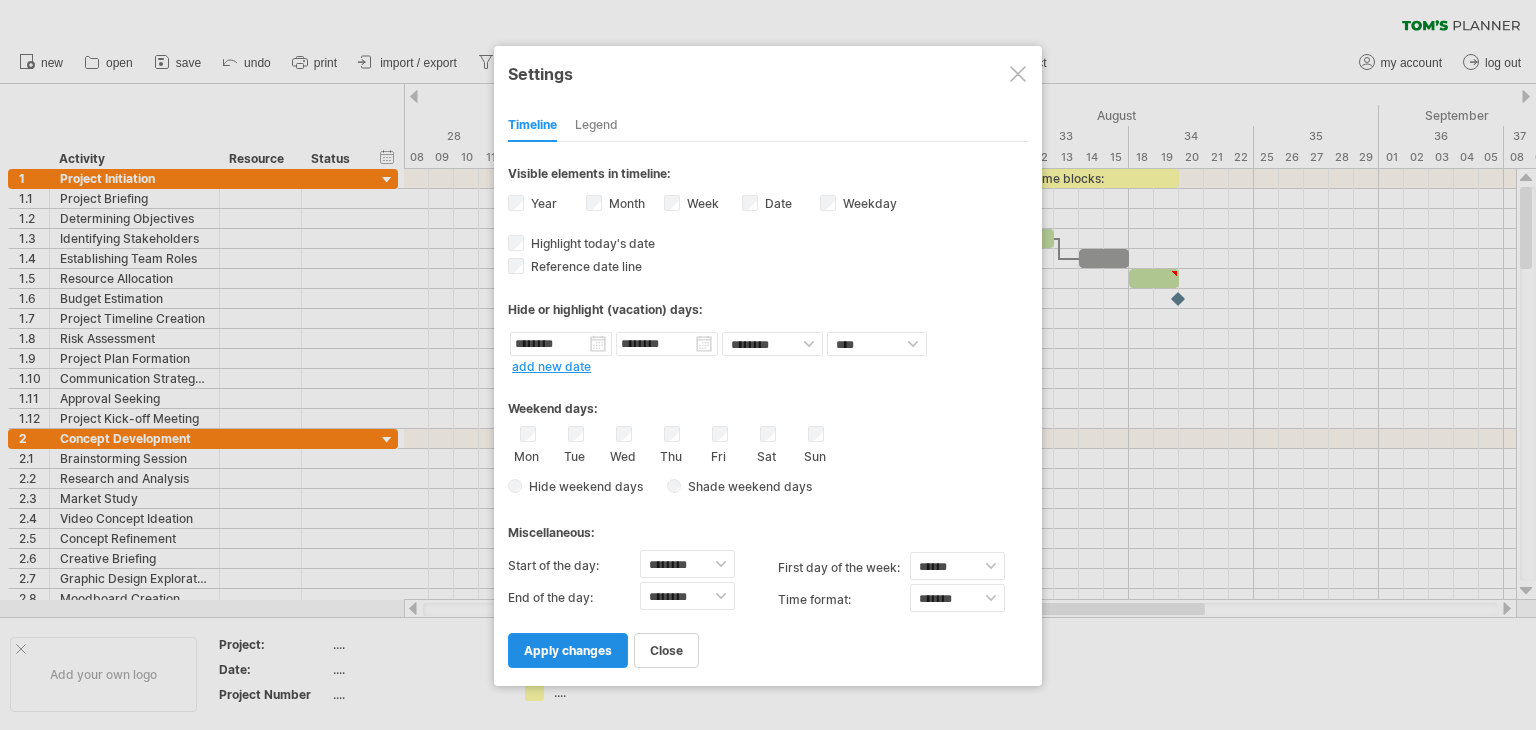 click on "apply changes" at bounding box center [568, 650] 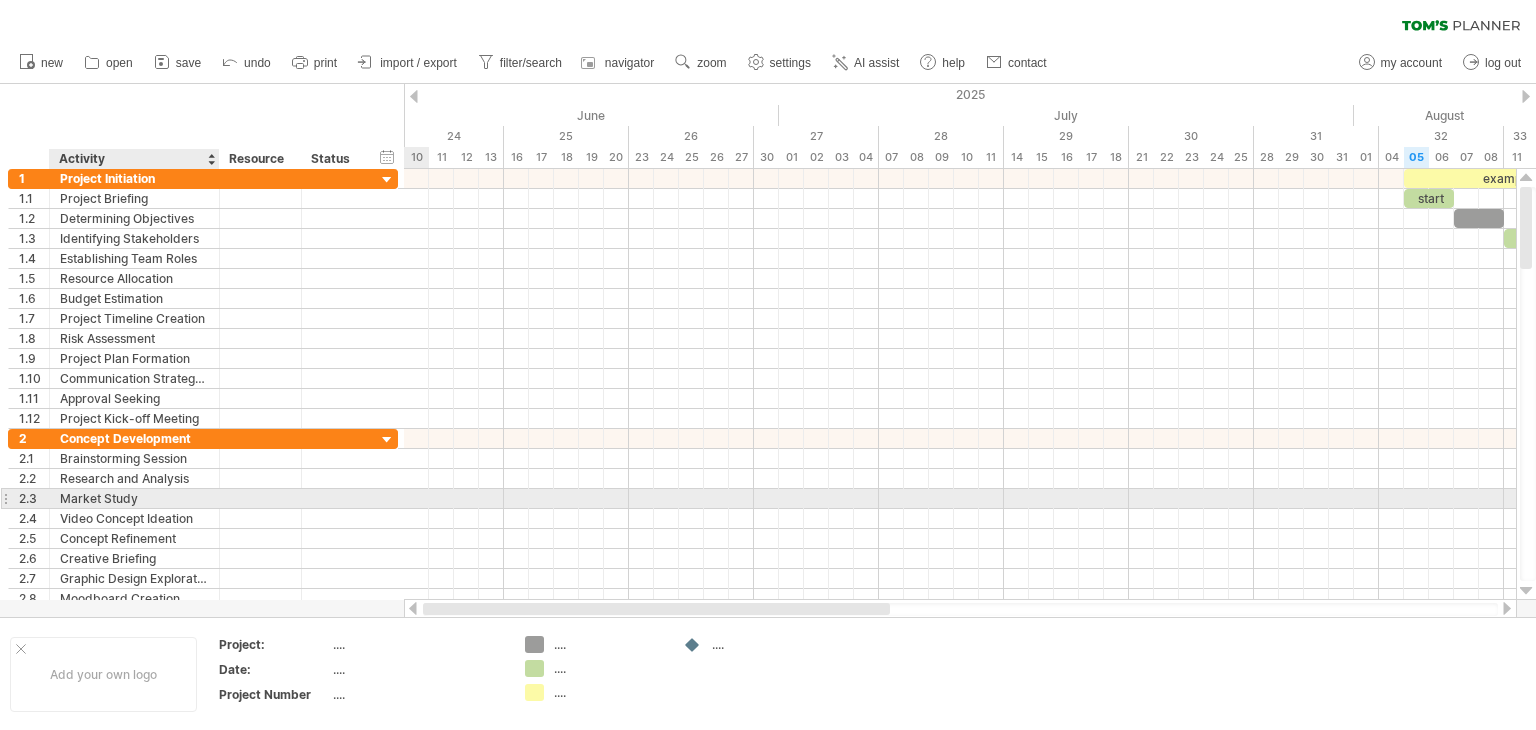 drag, startPoint x: 876, startPoint y: 609, endPoint x: 194, endPoint y: 497, distance: 691.1353 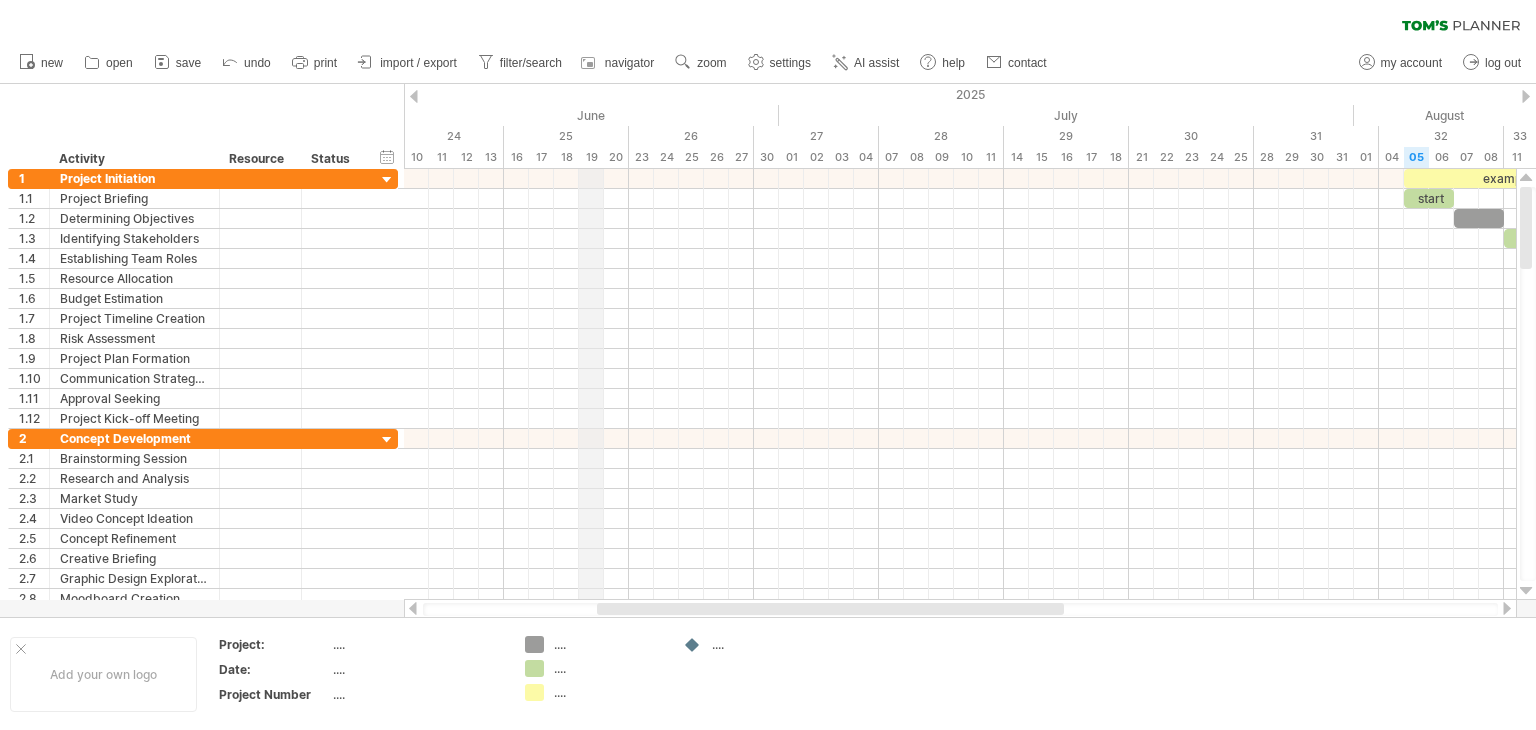 click on "2025" at bounding box center (1266, 94) 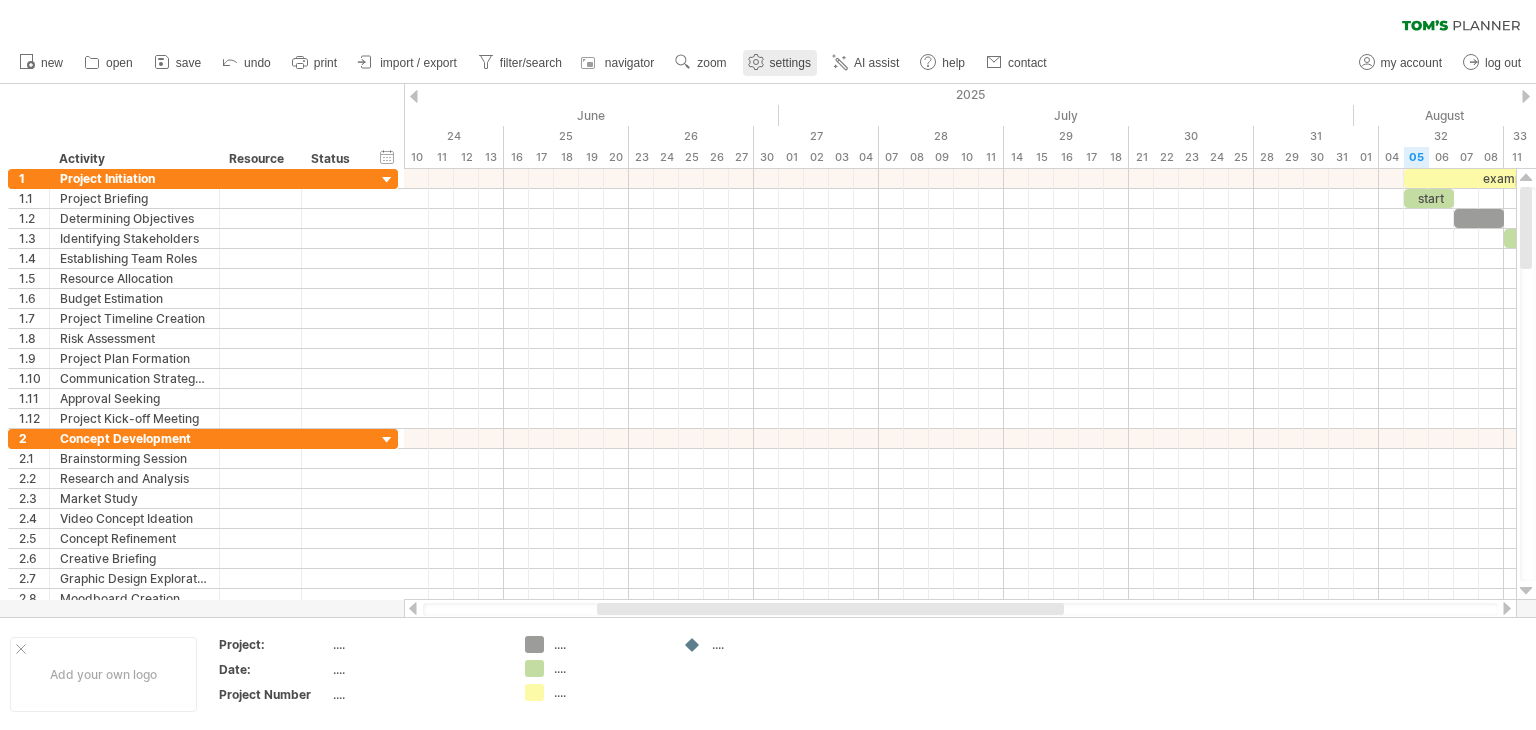 click 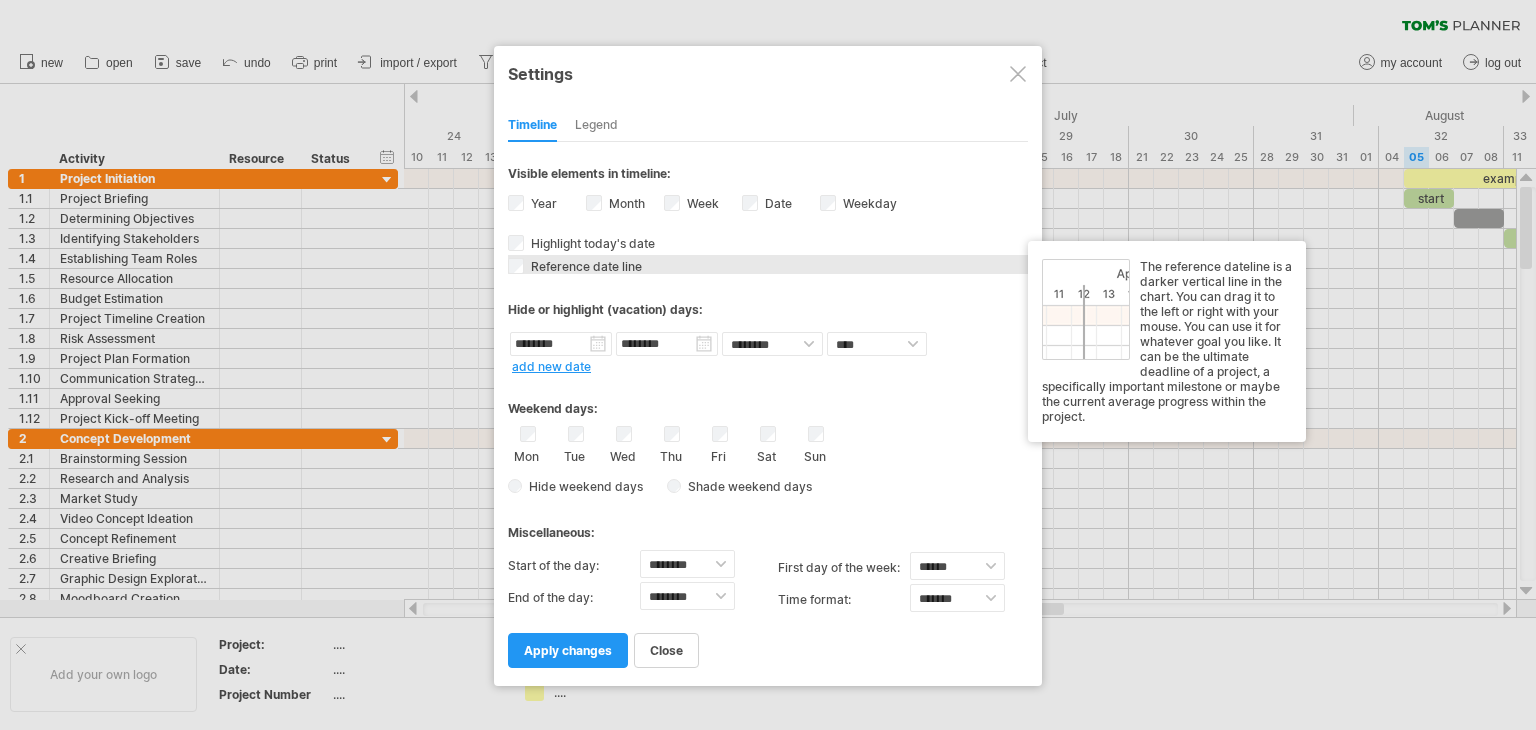 click on "Reference date line
The reference dateline is a darker vertical line in the chart. You can drag it to the left or right with your mouse. You can use it for whatever goal you like. It can be the ultimate deadline of a project, a specifically important milestone or maybe the current average progress within the project." at bounding box center [768, 264] 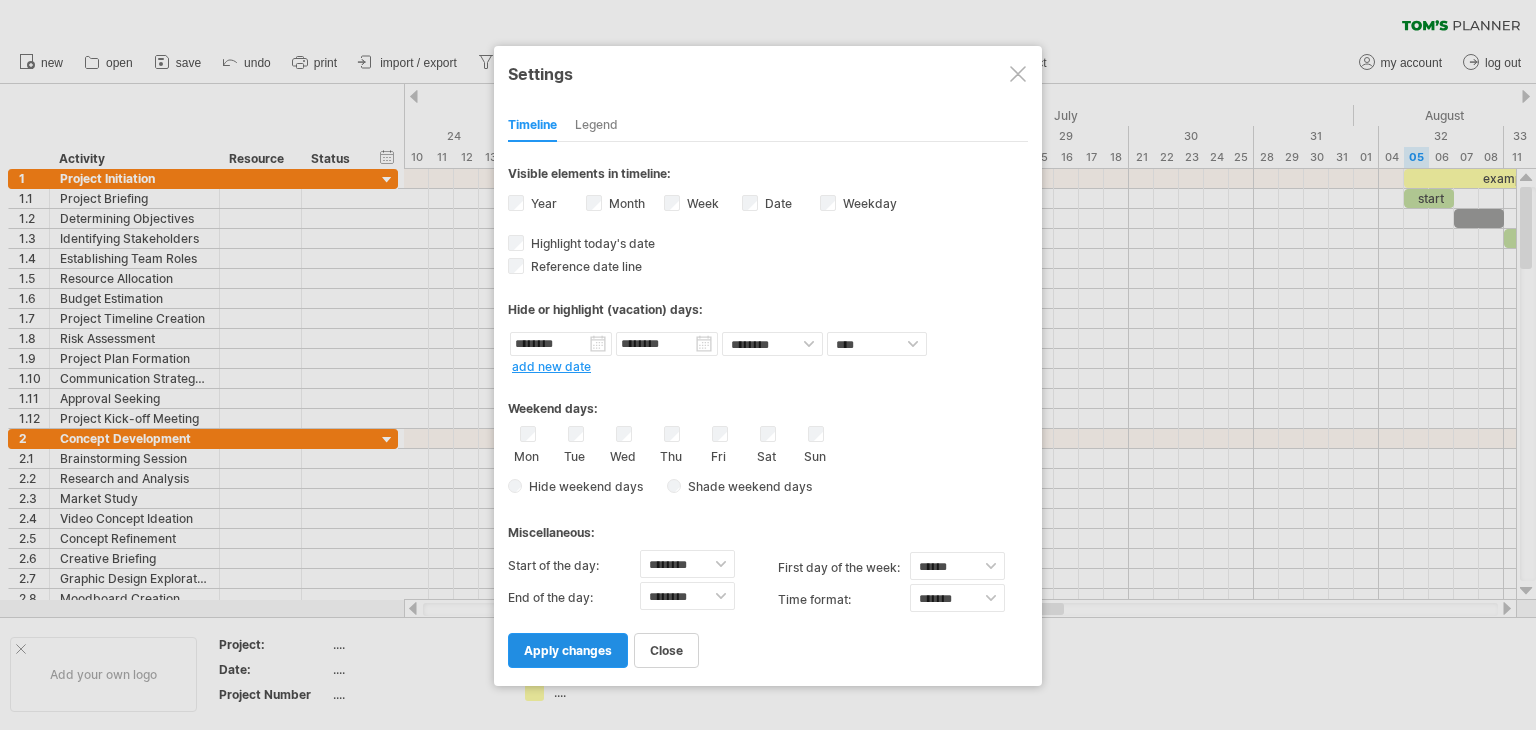 click on "apply changes" at bounding box center (568, 650) 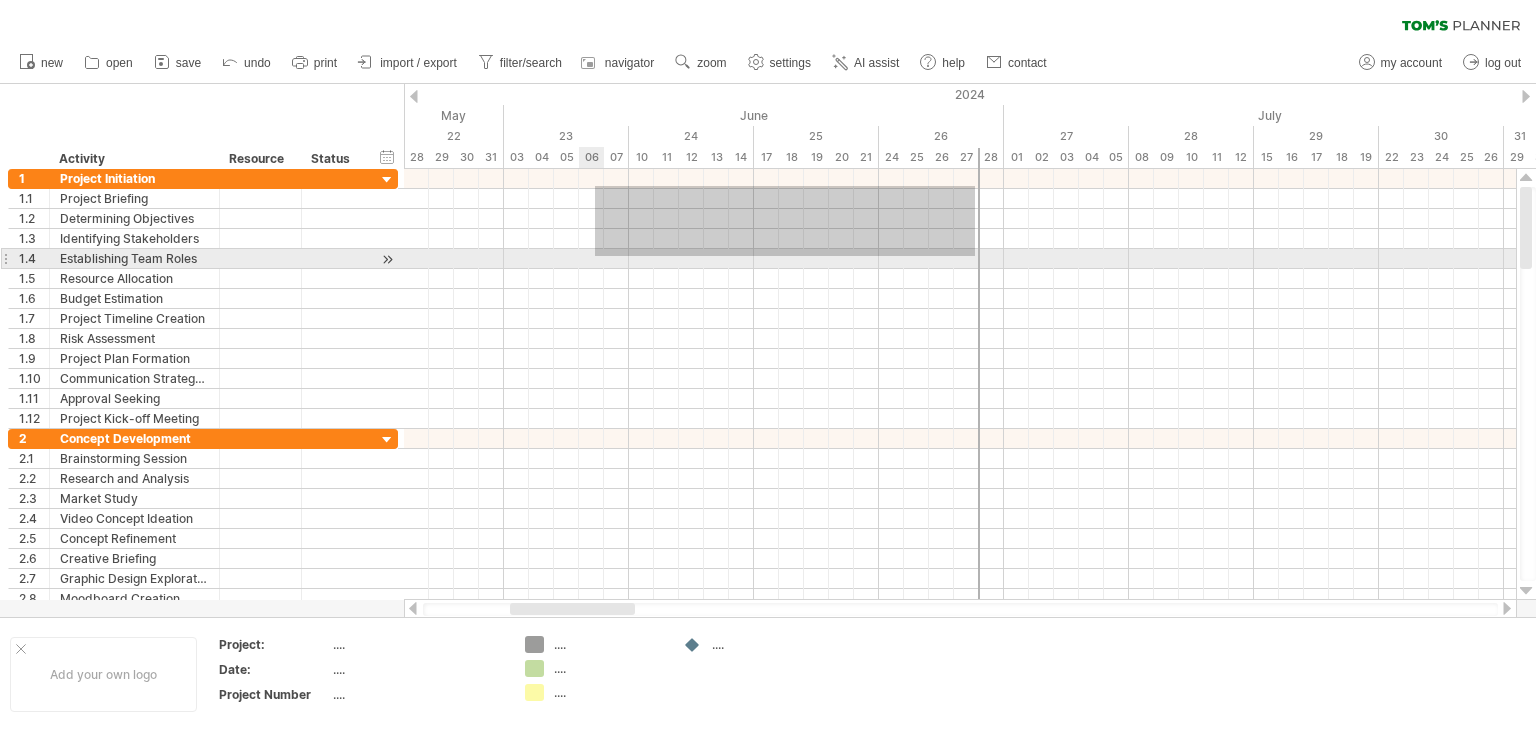 drag, startPoint x: 975, startPoint y: 186, endPoint x: 590, endPoint y: 257, distance: 391.492 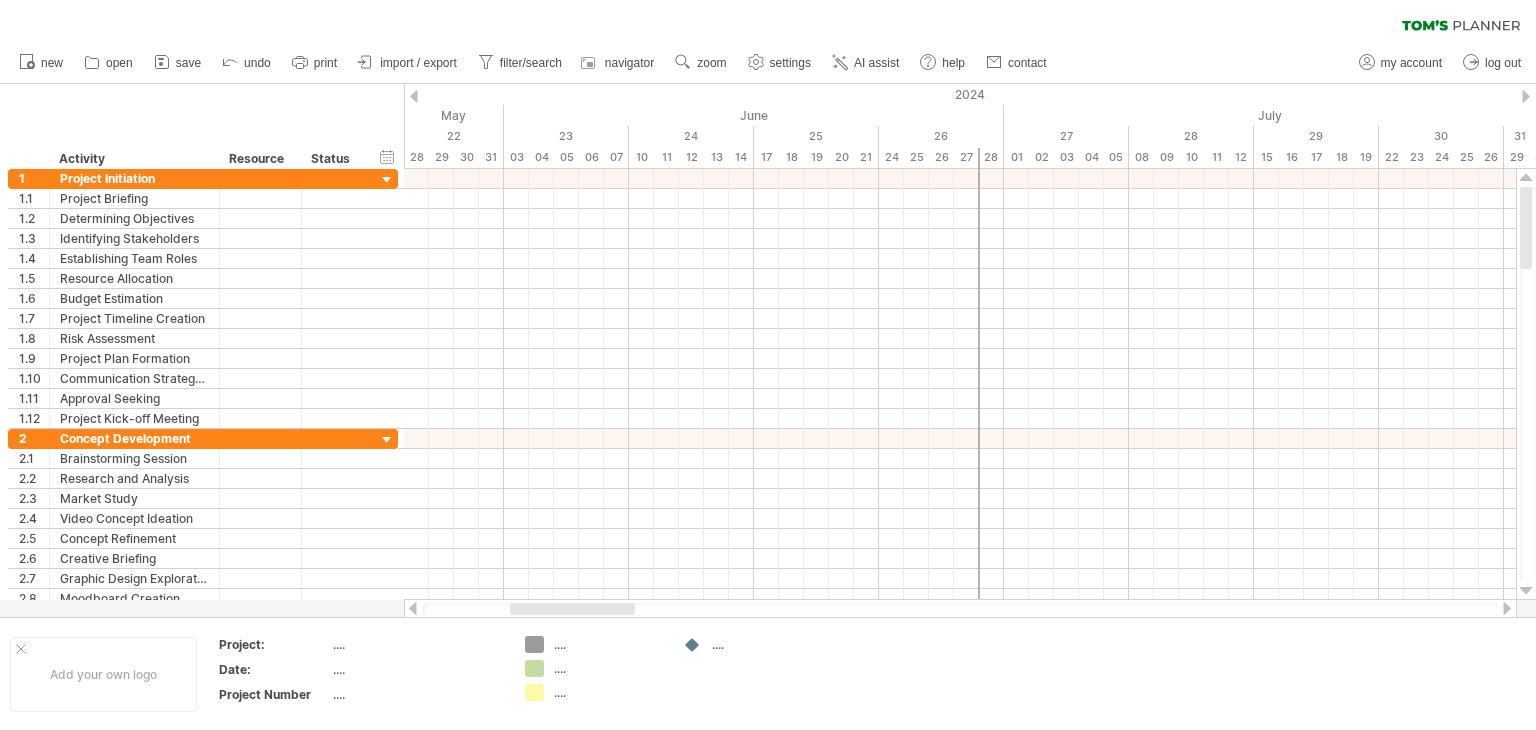 click at bounding box center [414, 96] 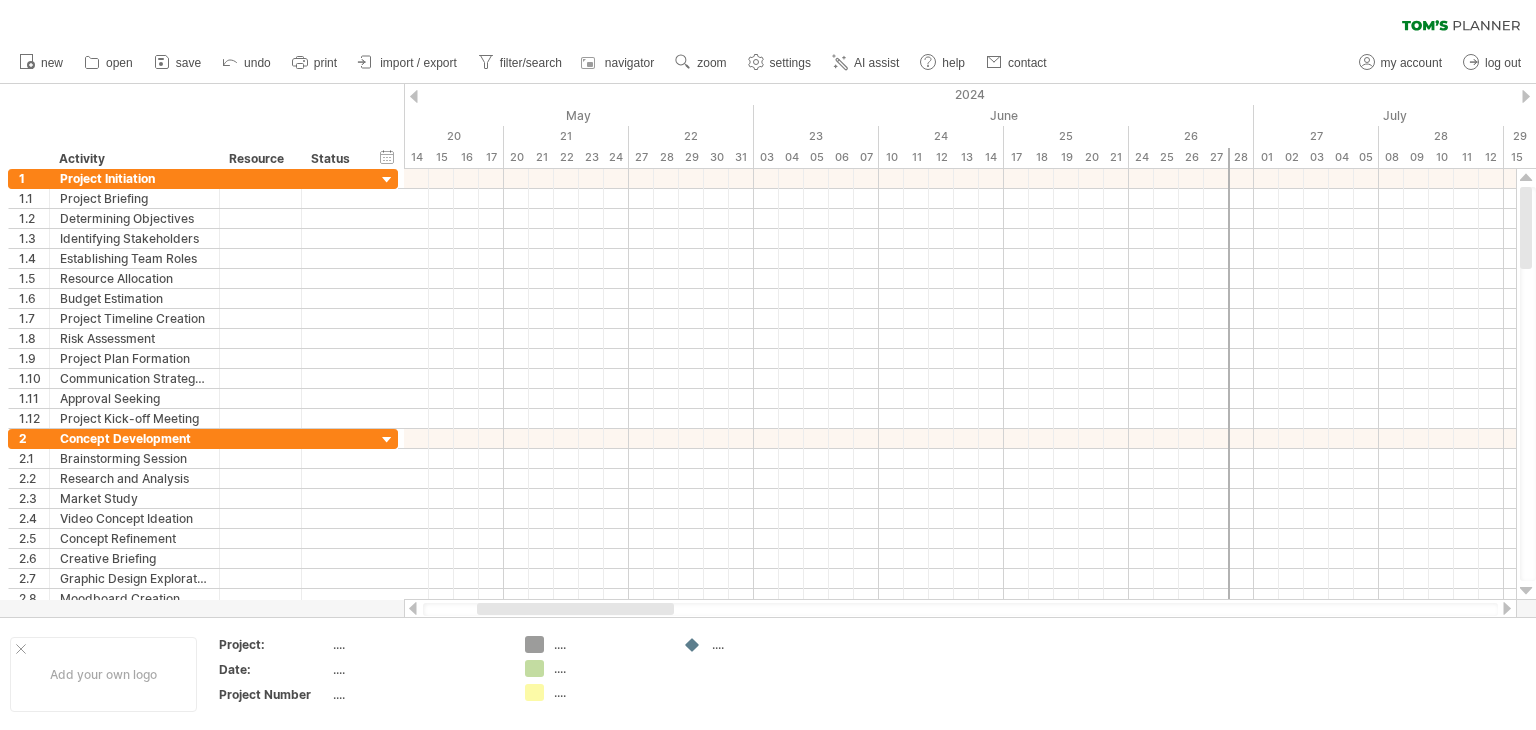 click at bounding box center [414, 96] 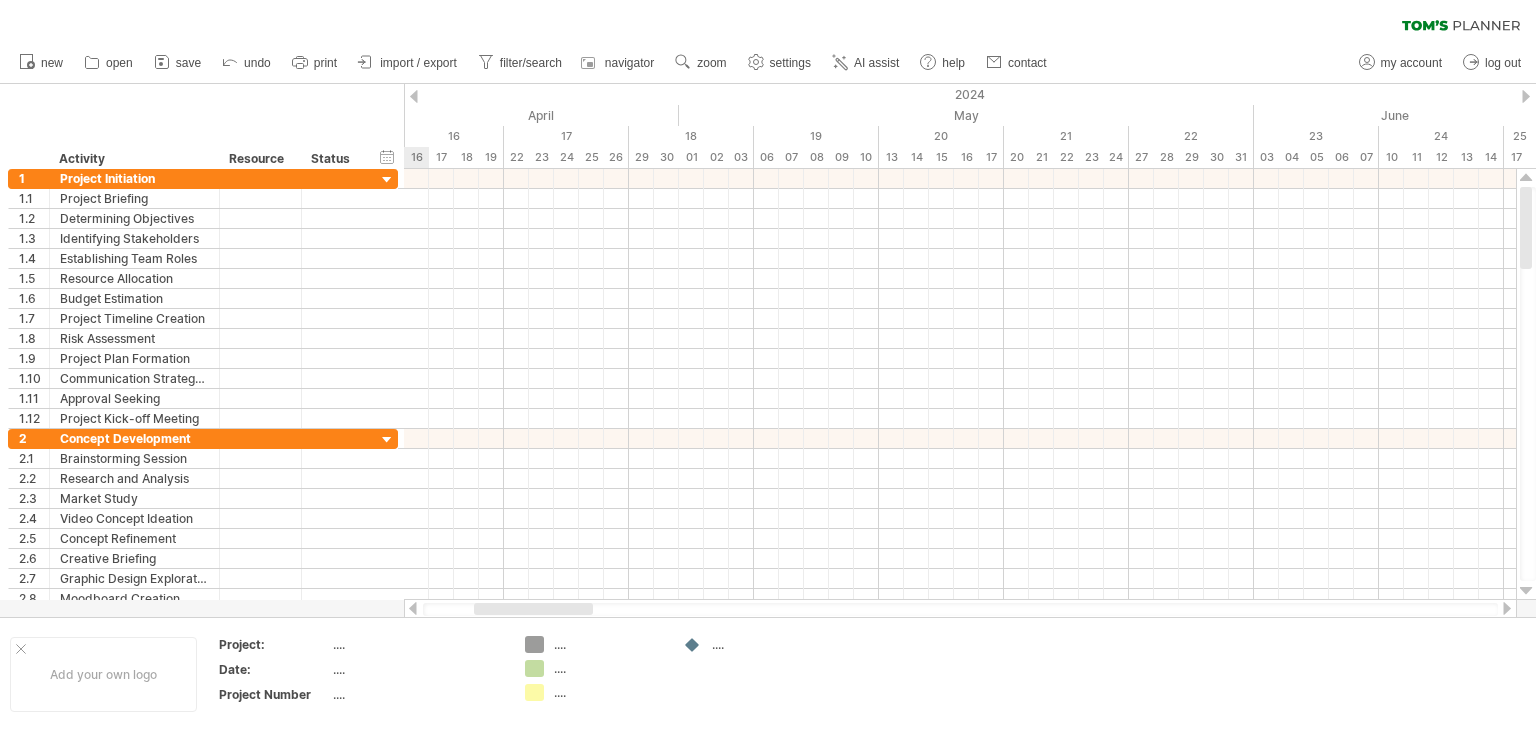 click at bounding box center [414, 96] 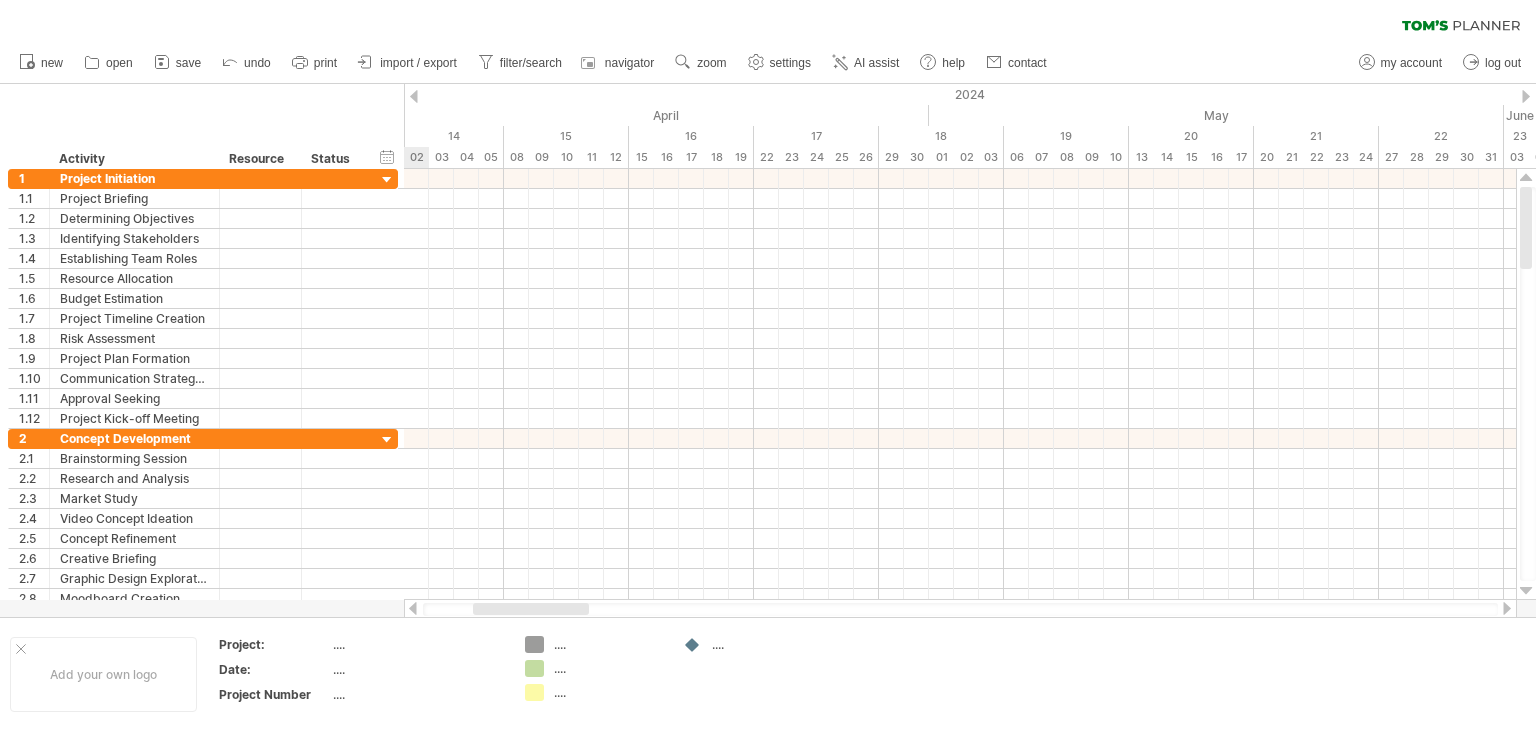 click at bounding box center [414, 96] 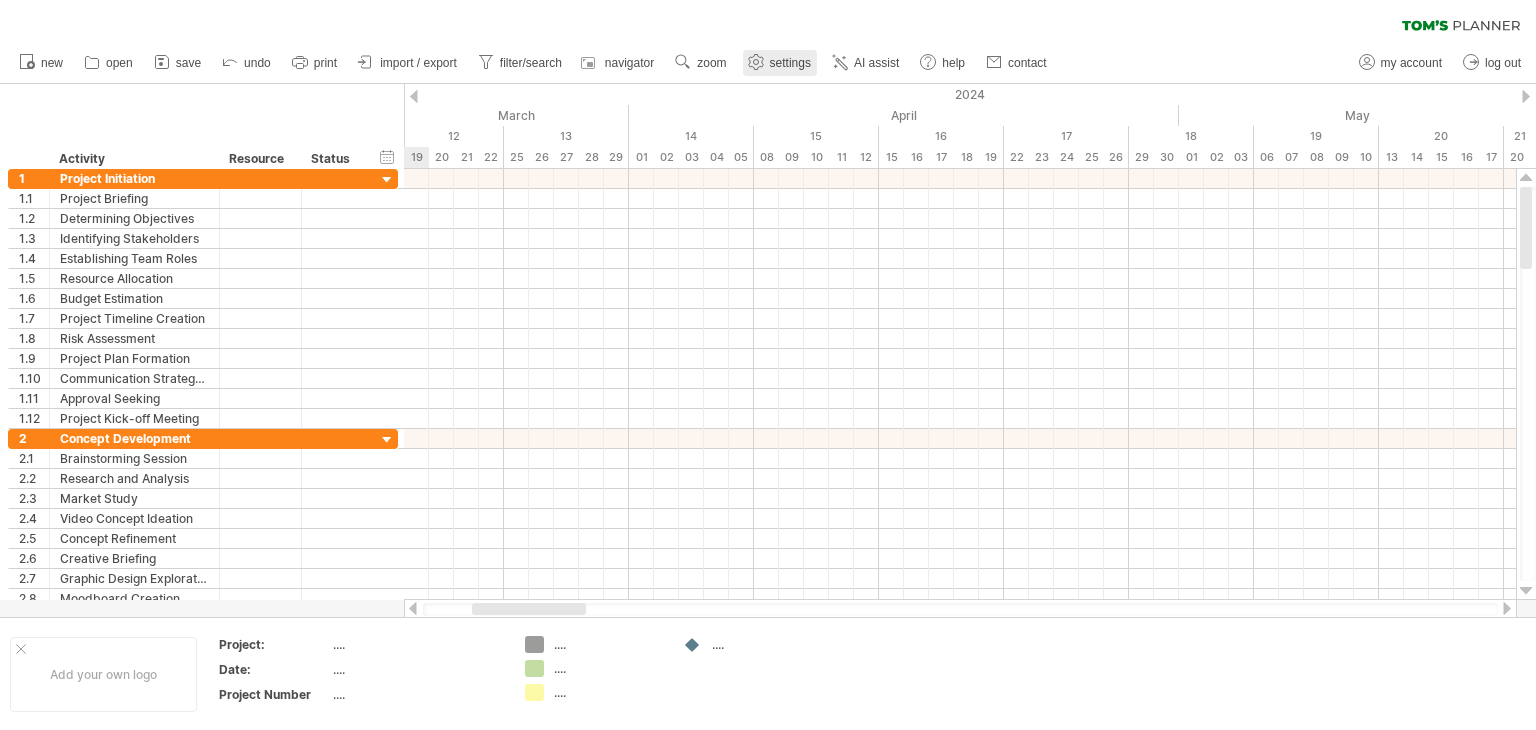 click 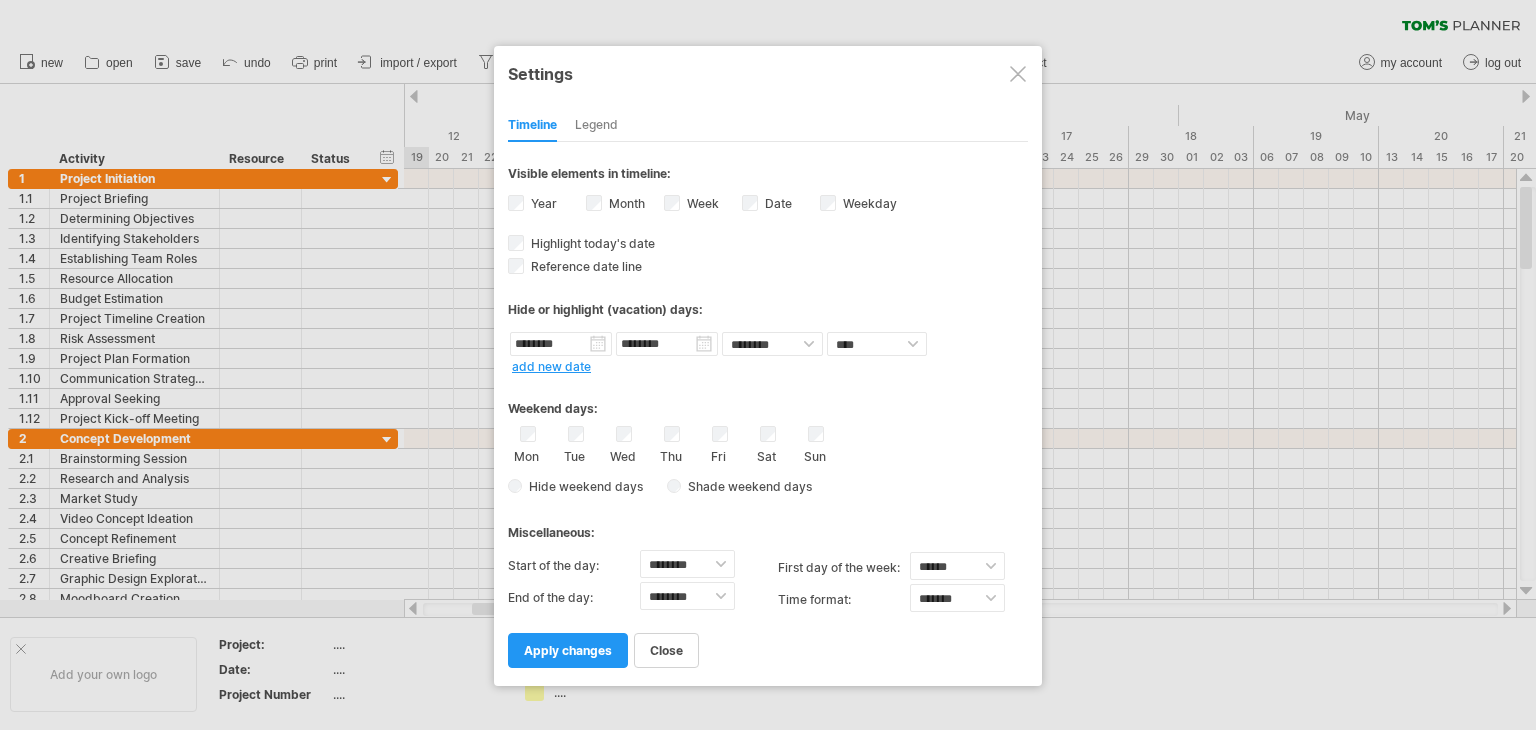 click on "Settings" at bounding box center [768, 73] 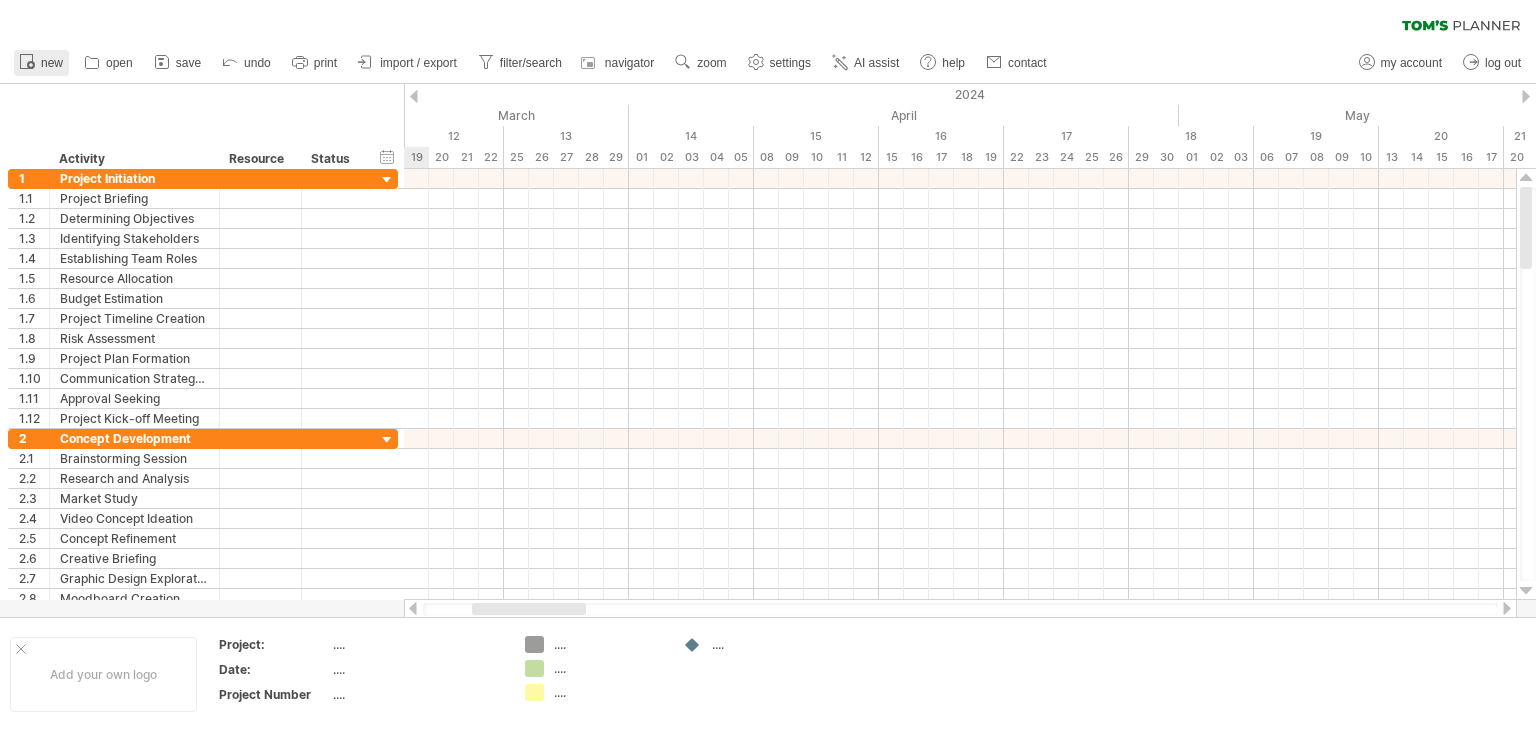 click on "new" at bounding box center [41, 63] 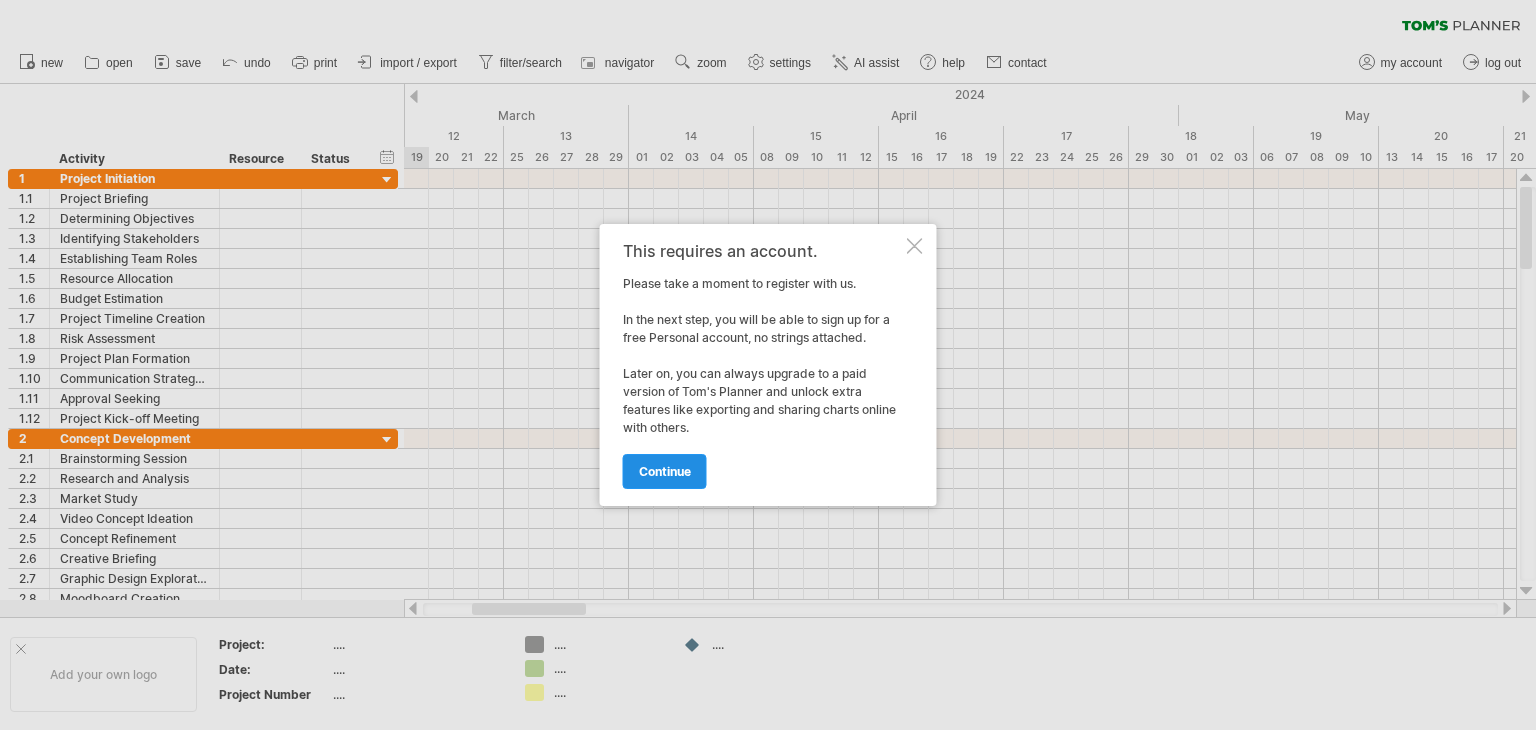 click on "continue" at bounding box center [665, 471] 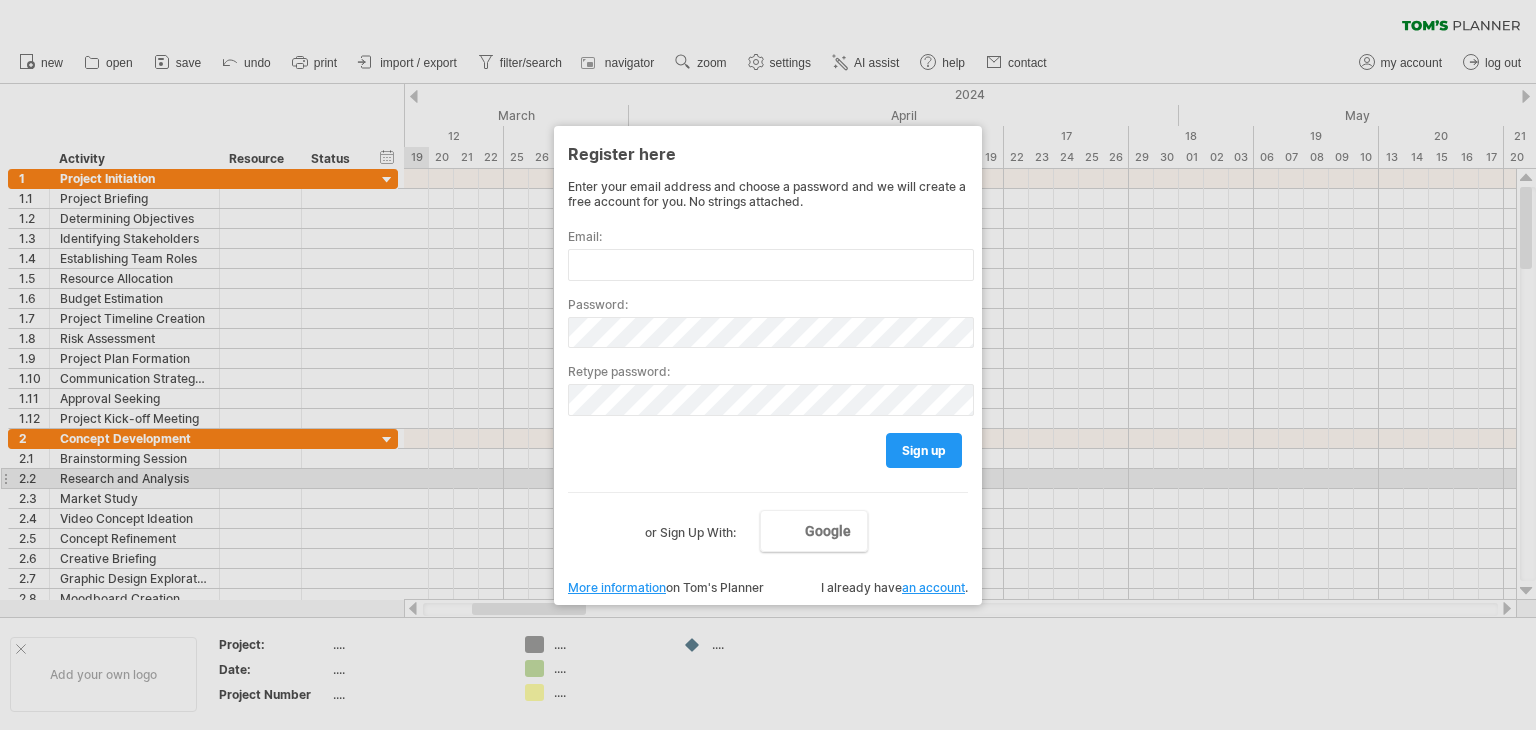 click at bounding box center [768, 365] 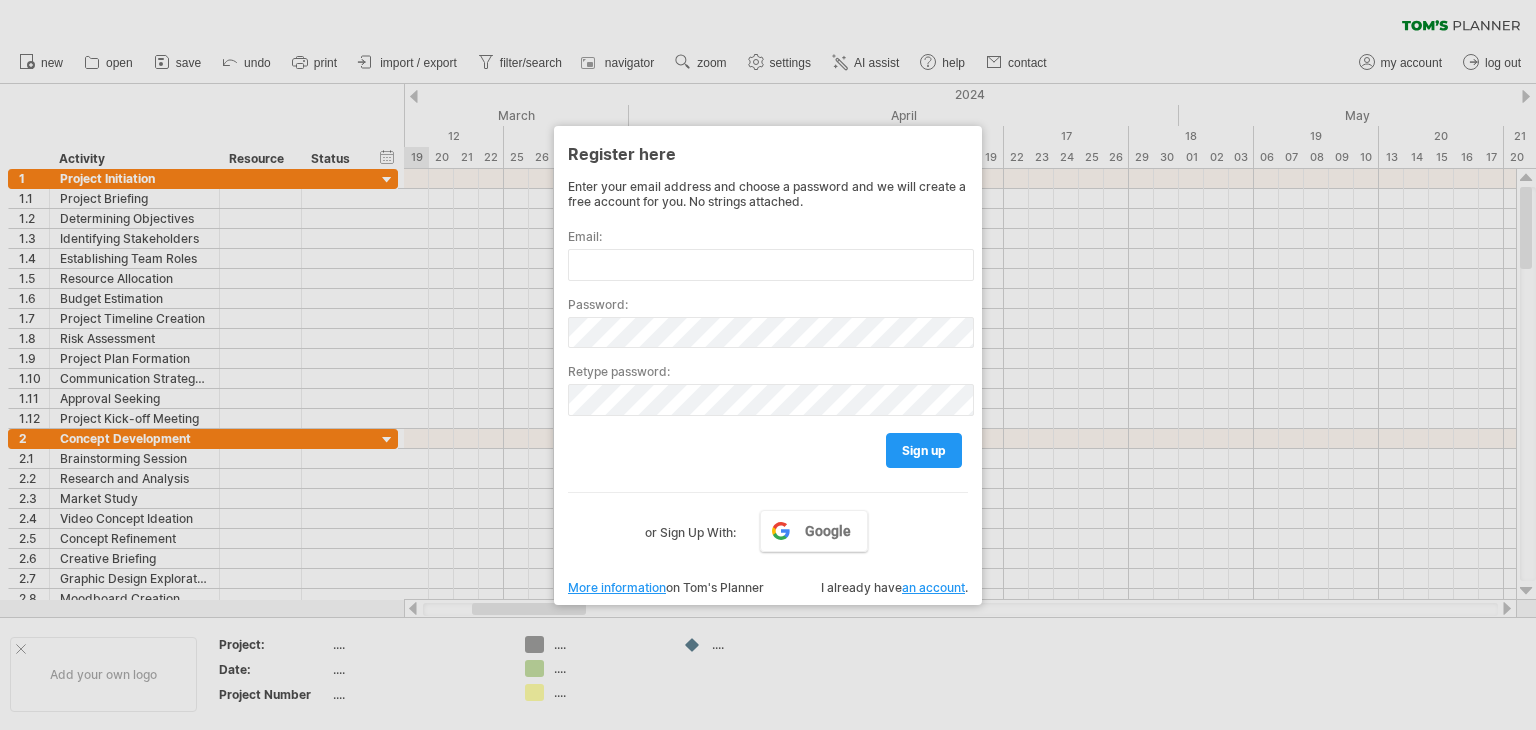 click at bounding box center (768, 365) 